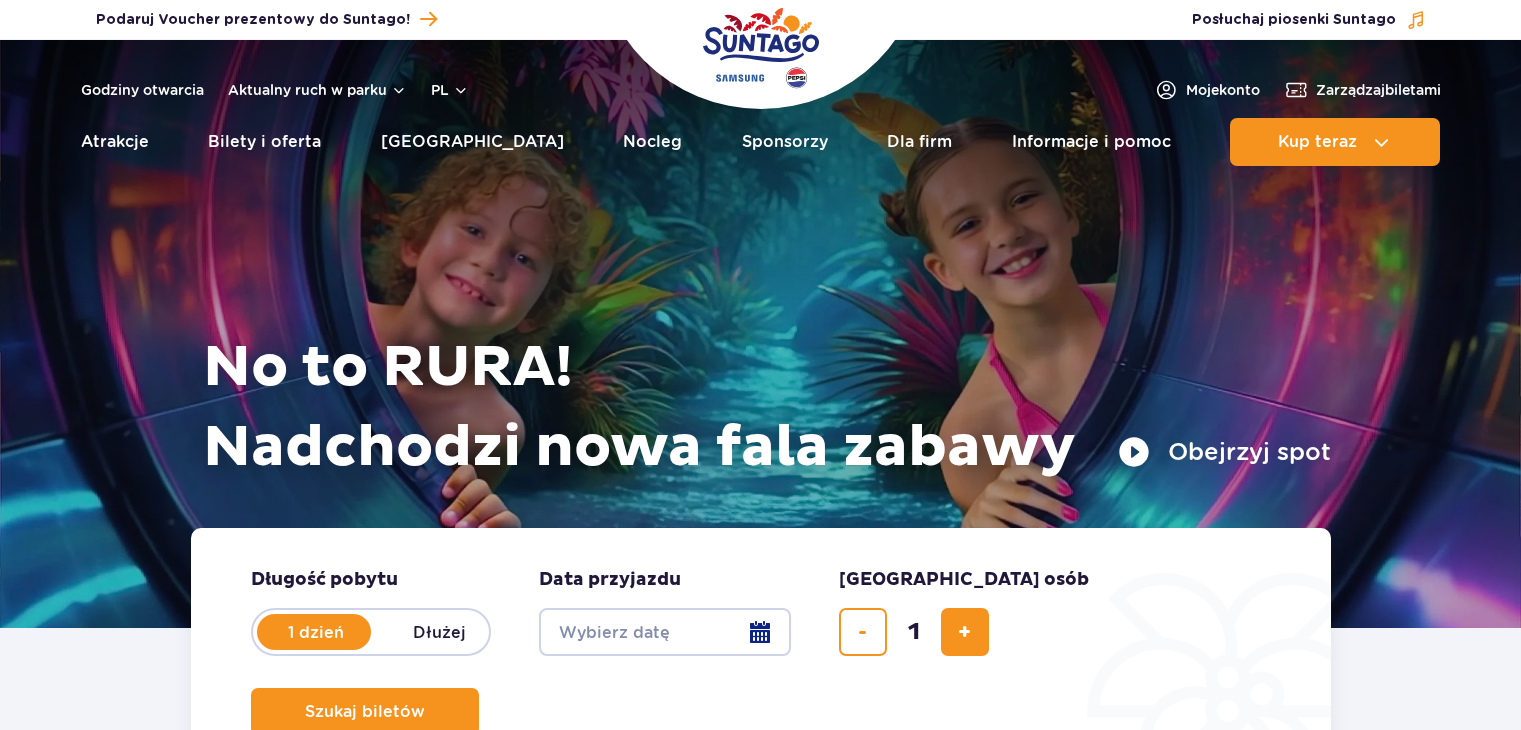 scroll, scrollTop: 0, scrollLeft: 0, axis: both 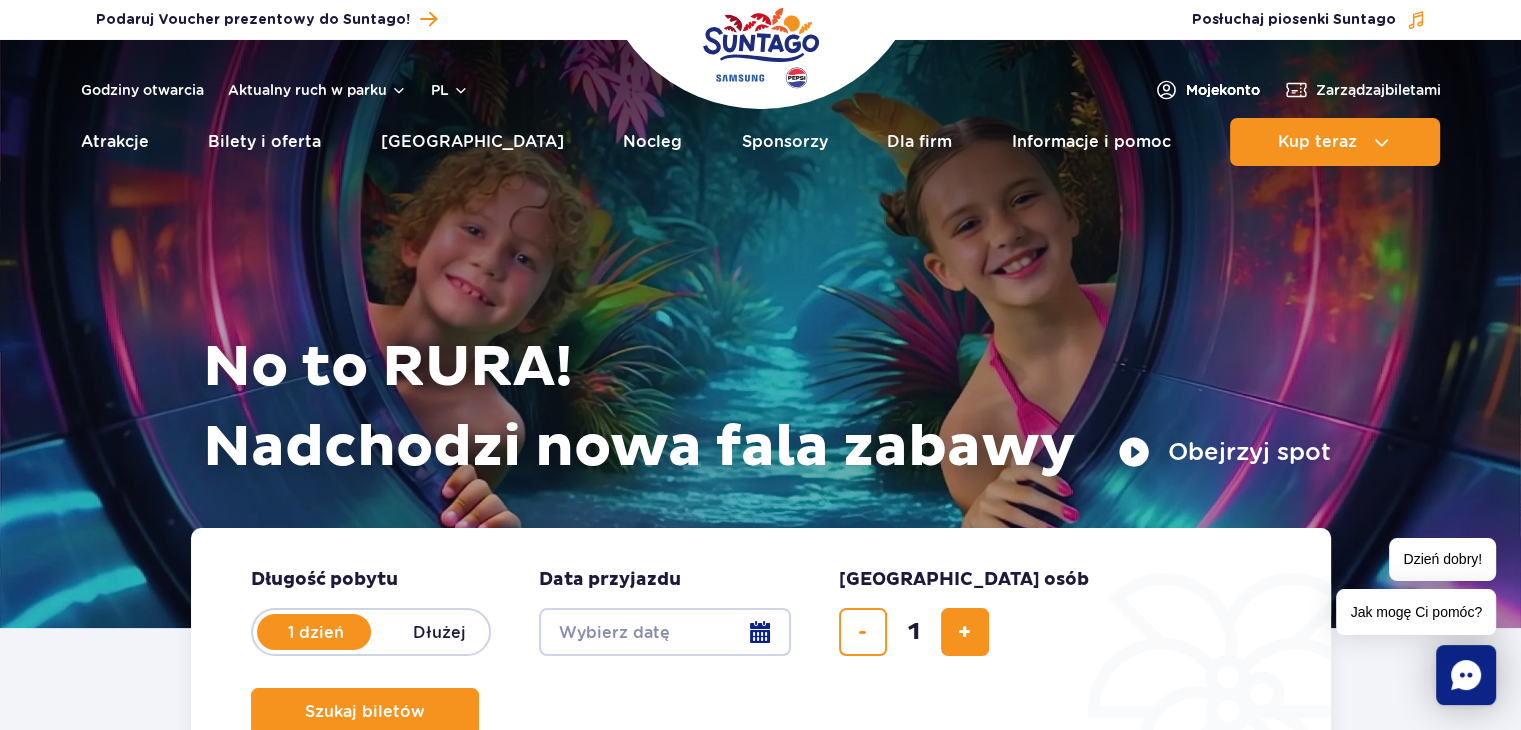 click on "Moje  konto" at bounding box center [1223, 90] 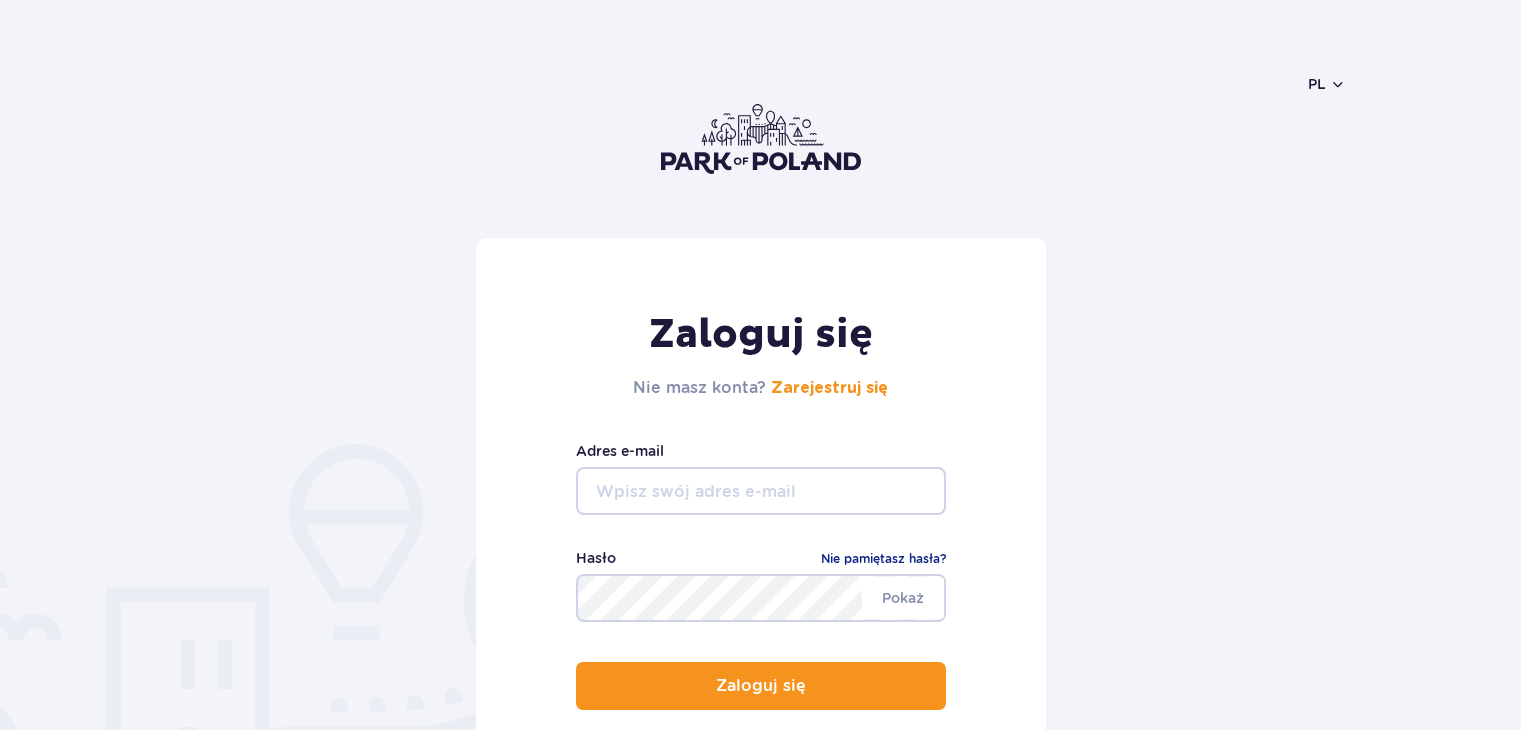 scroll, scrollTop: 0, scrollLeft: 0, axis: both 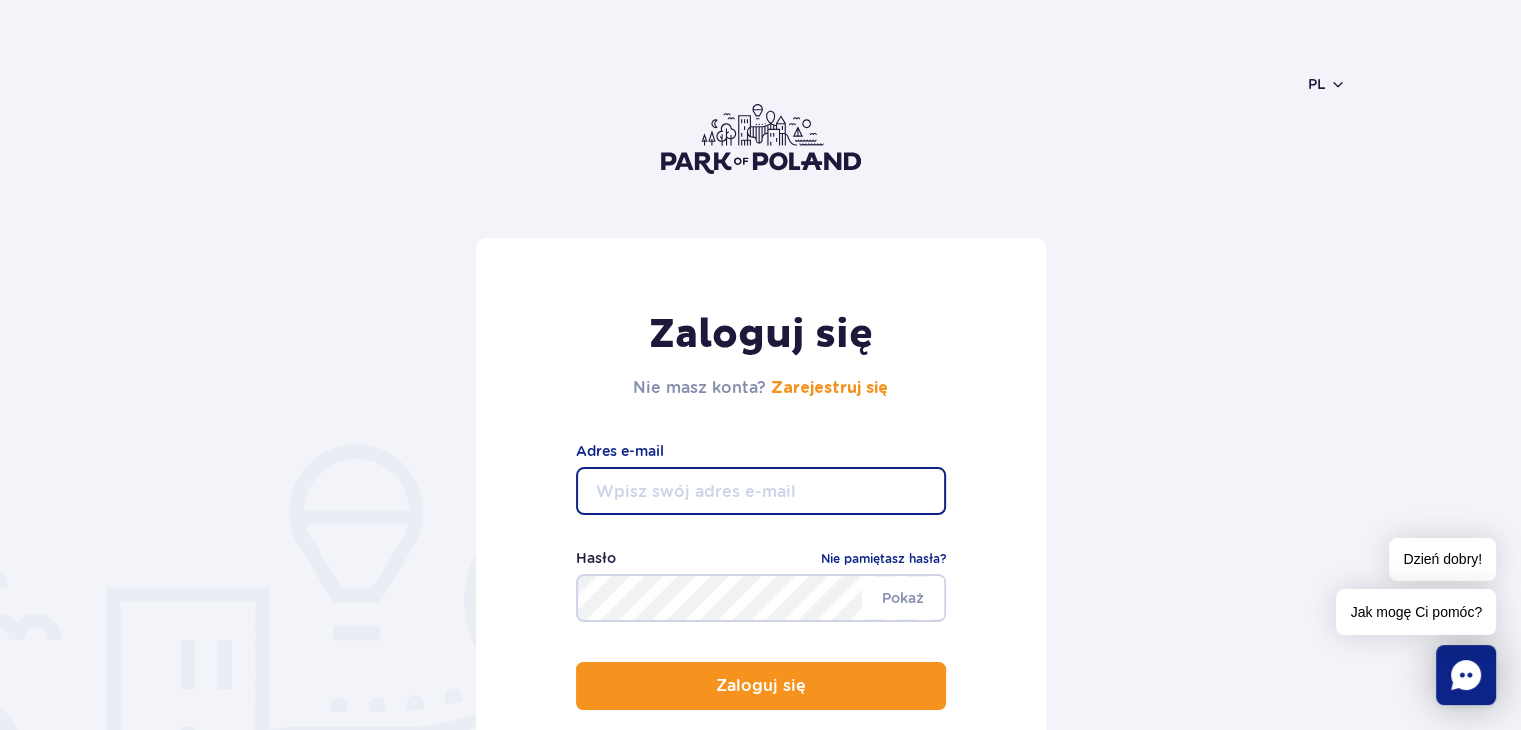 click at bounding box center [761, 491] 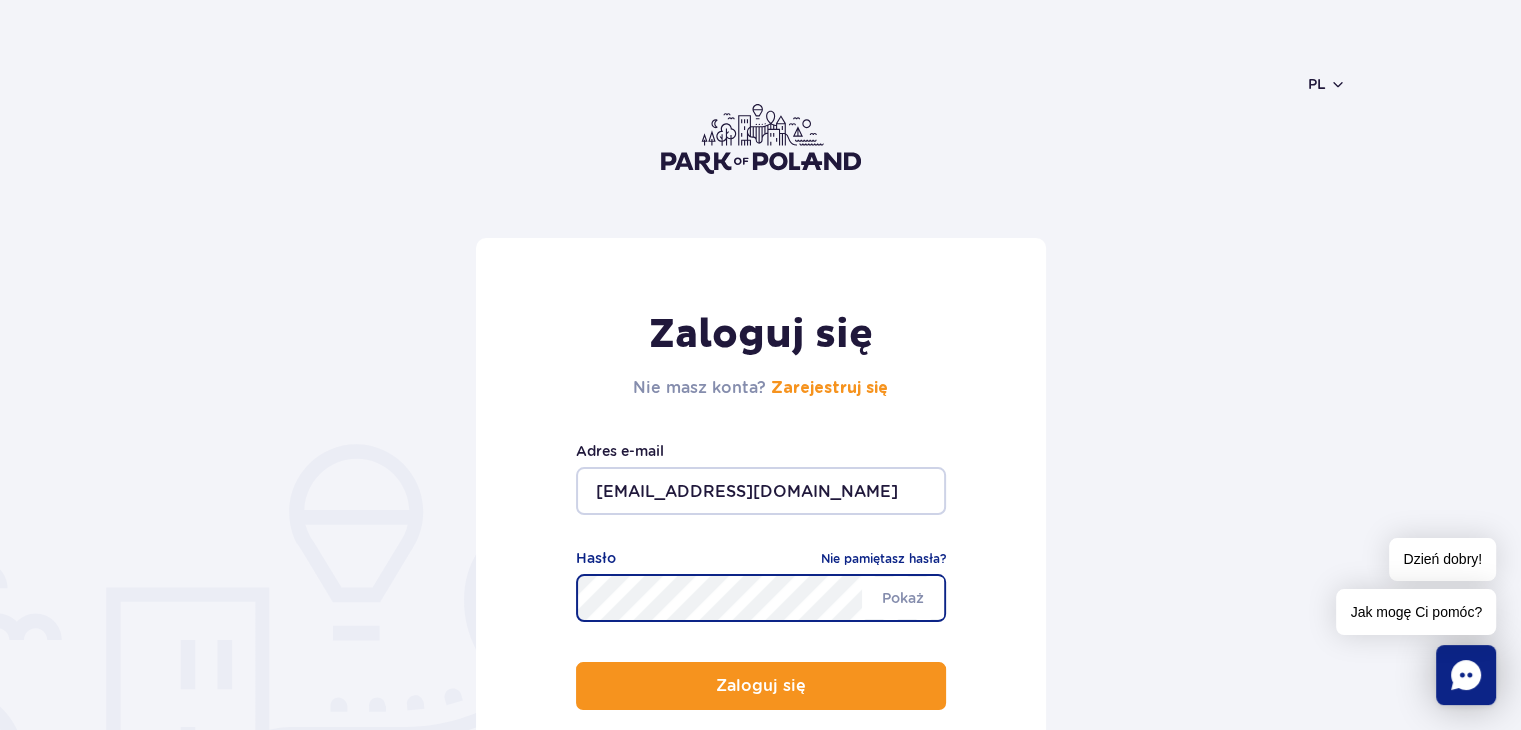 click on "Zaloguj się" at bounding box center (761, 686) 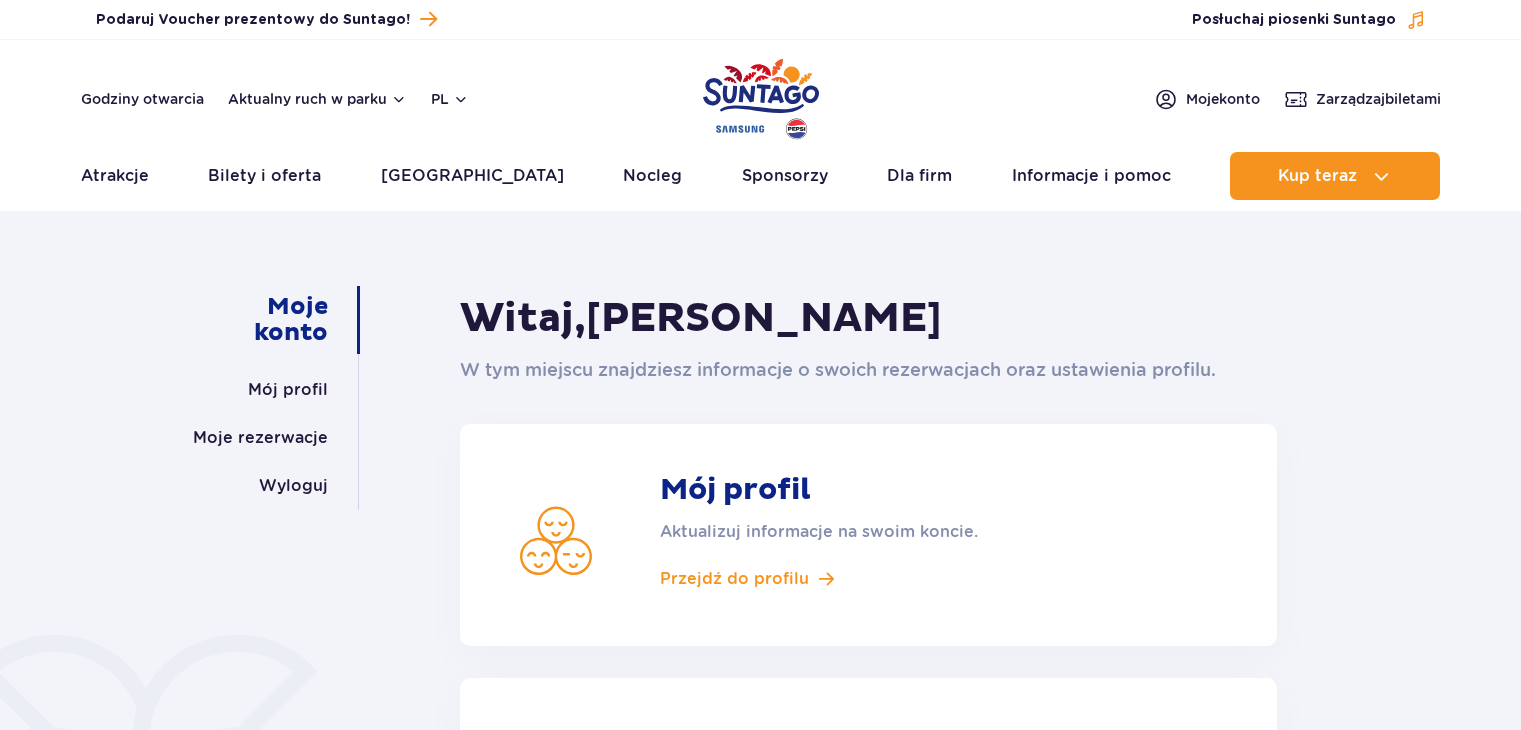 scroll, scrollTop: 0, scrollLeft: 0, axis: both 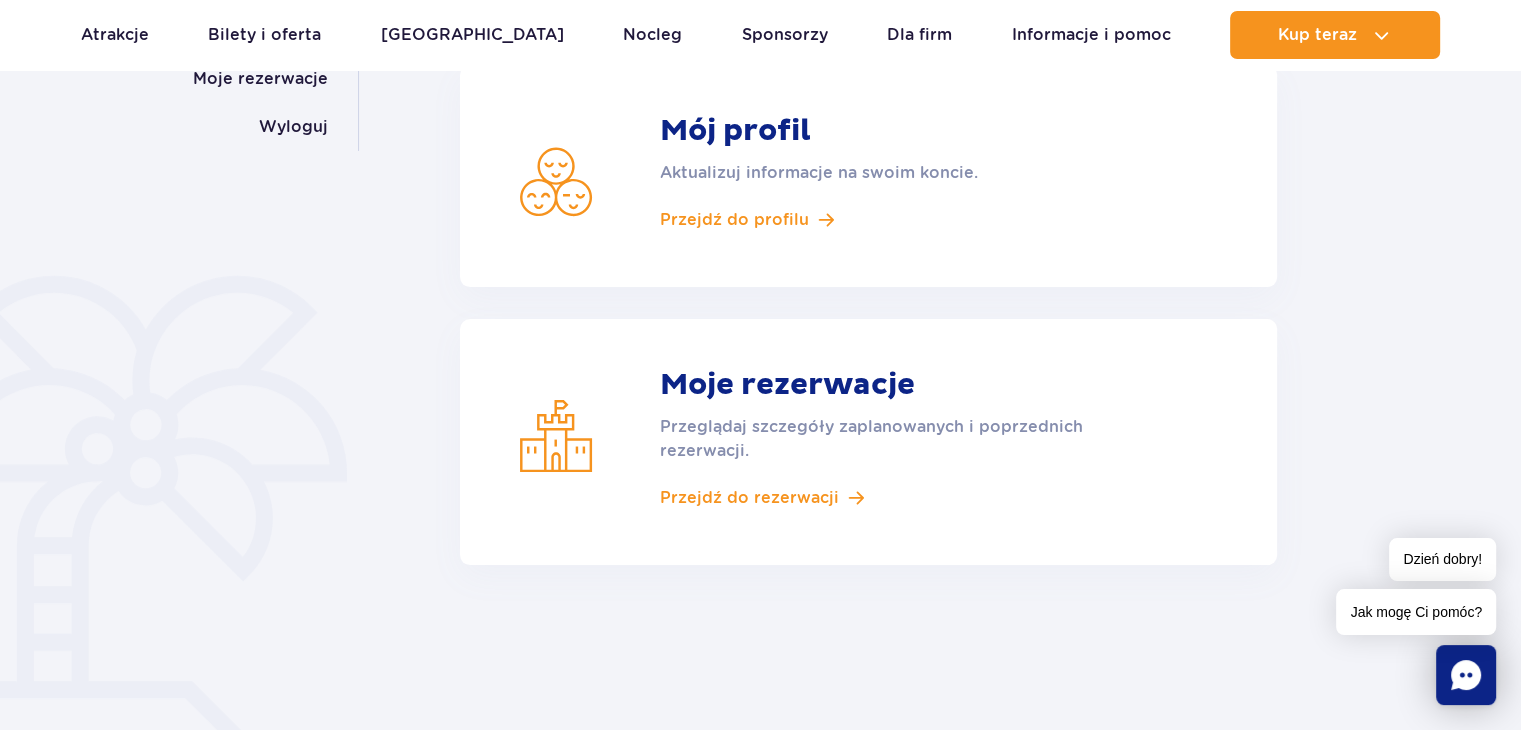 click on "Przeglądaj szczegóły zaplanowanych i poprzednich rezerwacji." at bounding box center (895, 439) 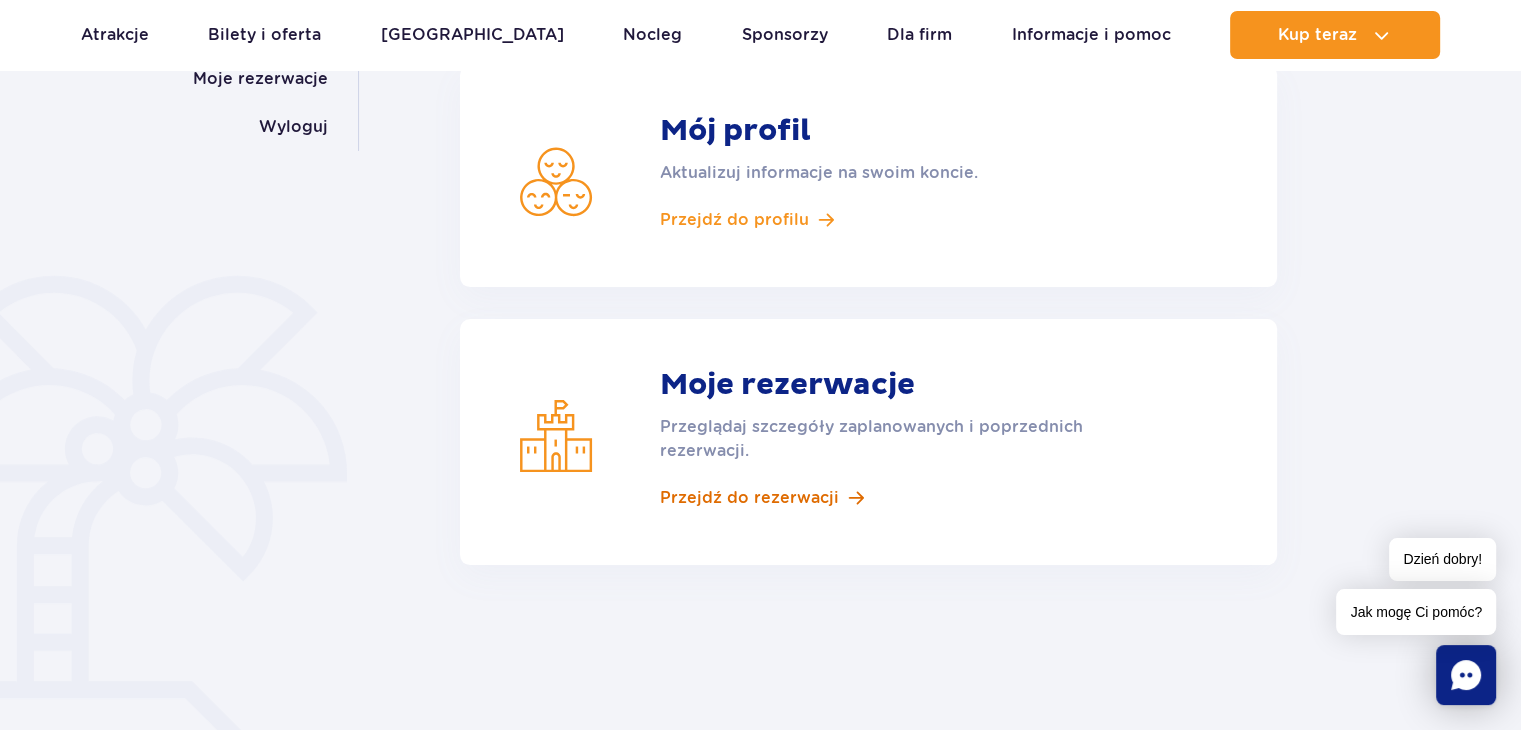 click on "Przejdź do rezerwacji" at bounding box center [749, 498] 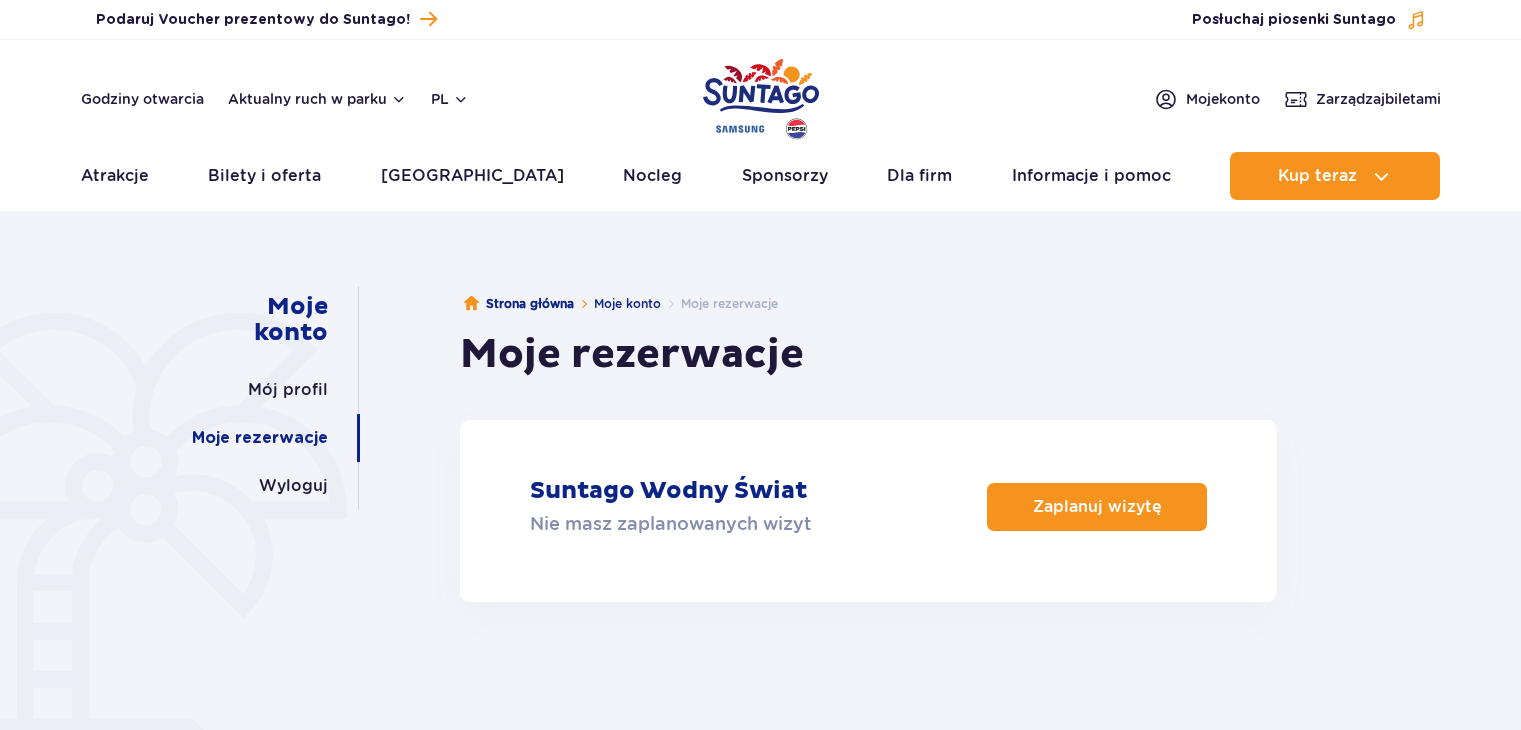 scroll, scrollTop: 0, scrollLeft: 0, axis: both 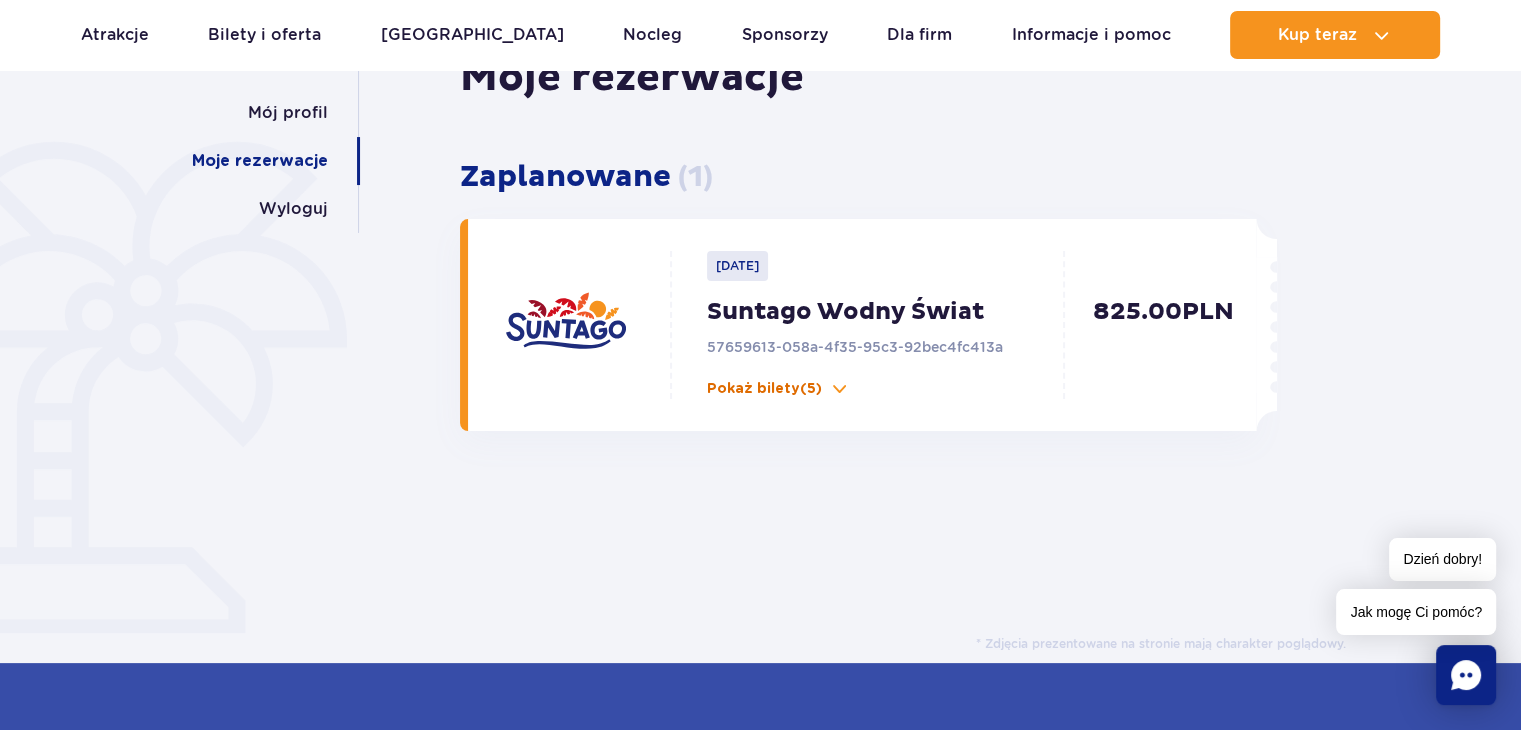 click on "Pokaż bilety  (5)" at bounding box center (764, 389) 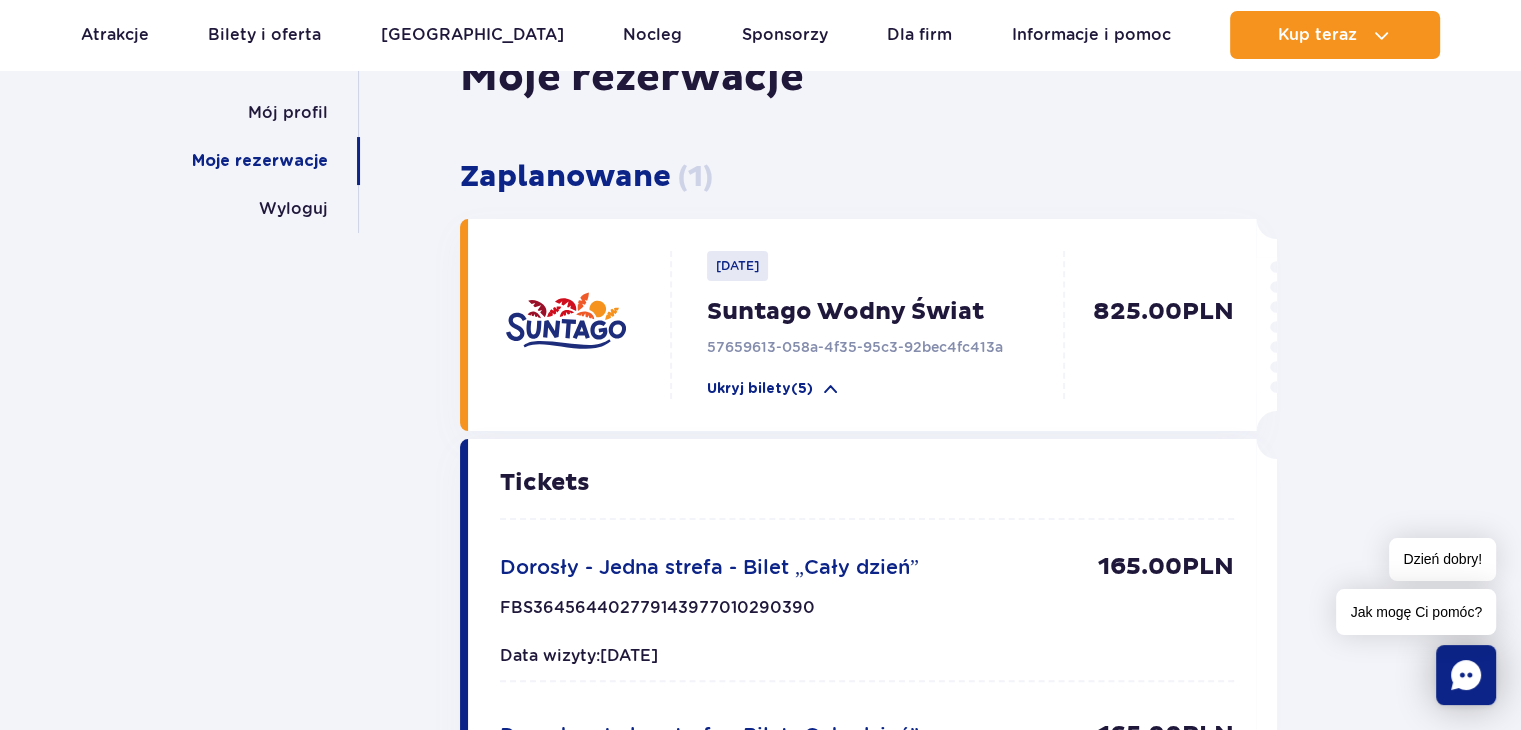 click on "Tickets Dorosły - Jedna strefa - Bilet „Cały dzień” 165.00  PLN FBS364564402779143977010290390 165.00  PLN Data wizyty:  2025-07-17 Dorosły - Jedna strefa - Bilet „Cały dzień” 165.00  PLN FBS757870442662476714556624751 165.00  PLN Data wizyty:  2025-07-17 Dorosły - Jedna strefa - Bilet „Cały dzień” 165.00  PLN FBS898875229737541951901183531 165.00  PLN Data wizyty:  2025-07-17 Nastolatek - Jedna strefa - Bilet „Cały dzień” 165.00  PLN FBS187412491087829201689350391 165.00  PLN Data wizyty:  2025-07-17 Dorosły - Jedna strefa - Bilet „Cały dzień” 165.00  PLN FBS619184781595067823973183075 165.00  PLN Data wizyty:  2025-07-17" at bounding box center [867, 916] 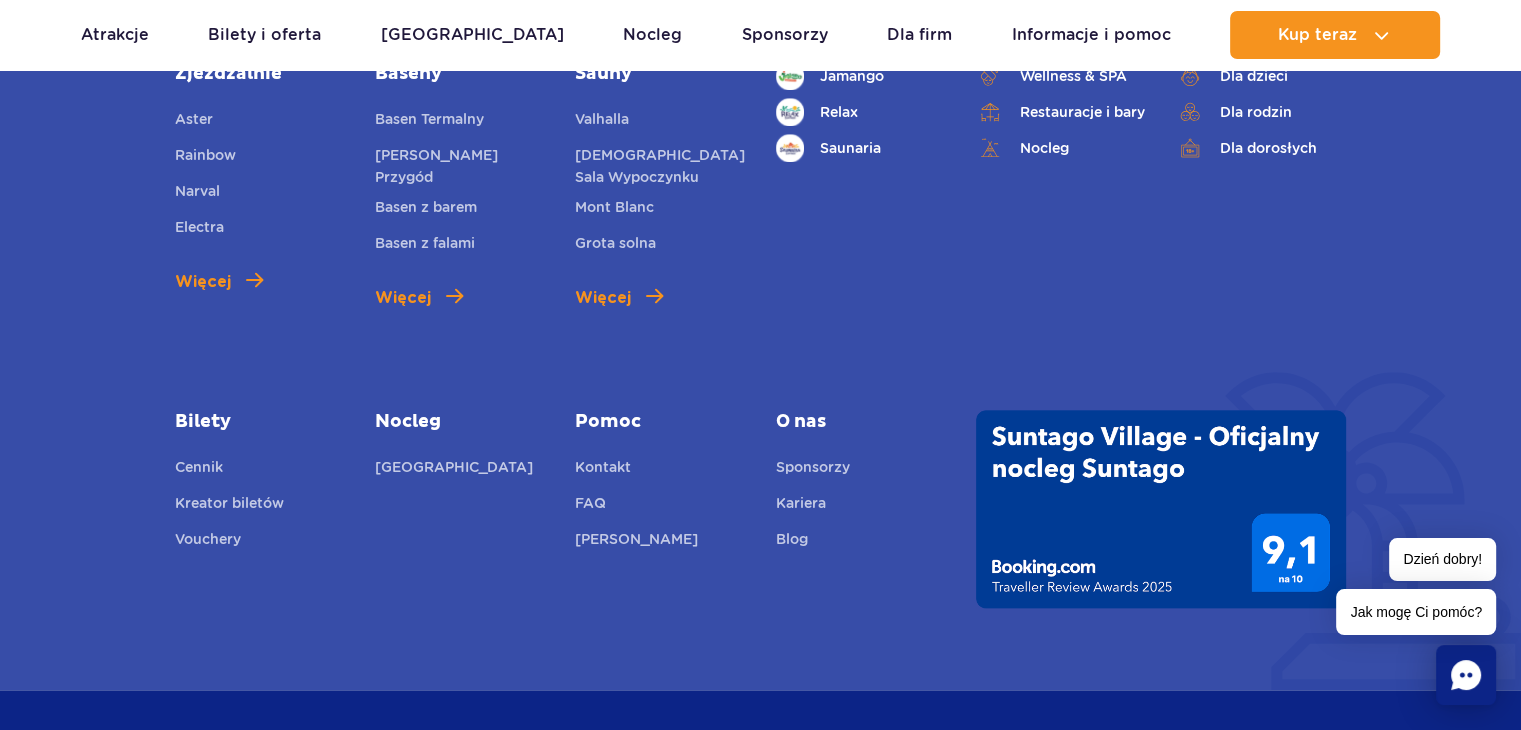 scroll, scrollTop: 2018, scrollLeft: 0, axis: vertical 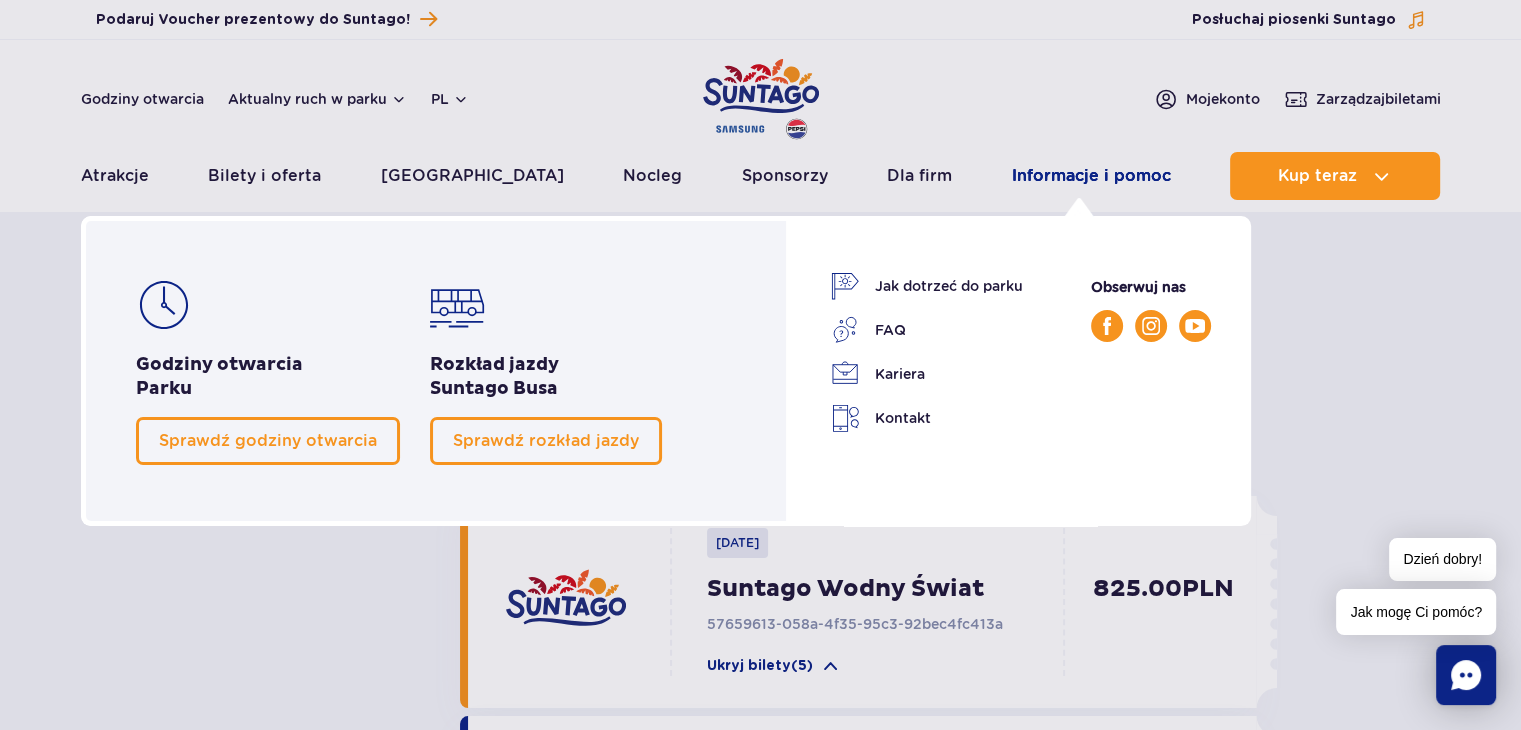 click on "Informacje i pomoc" at bounding box center (1091, 176) 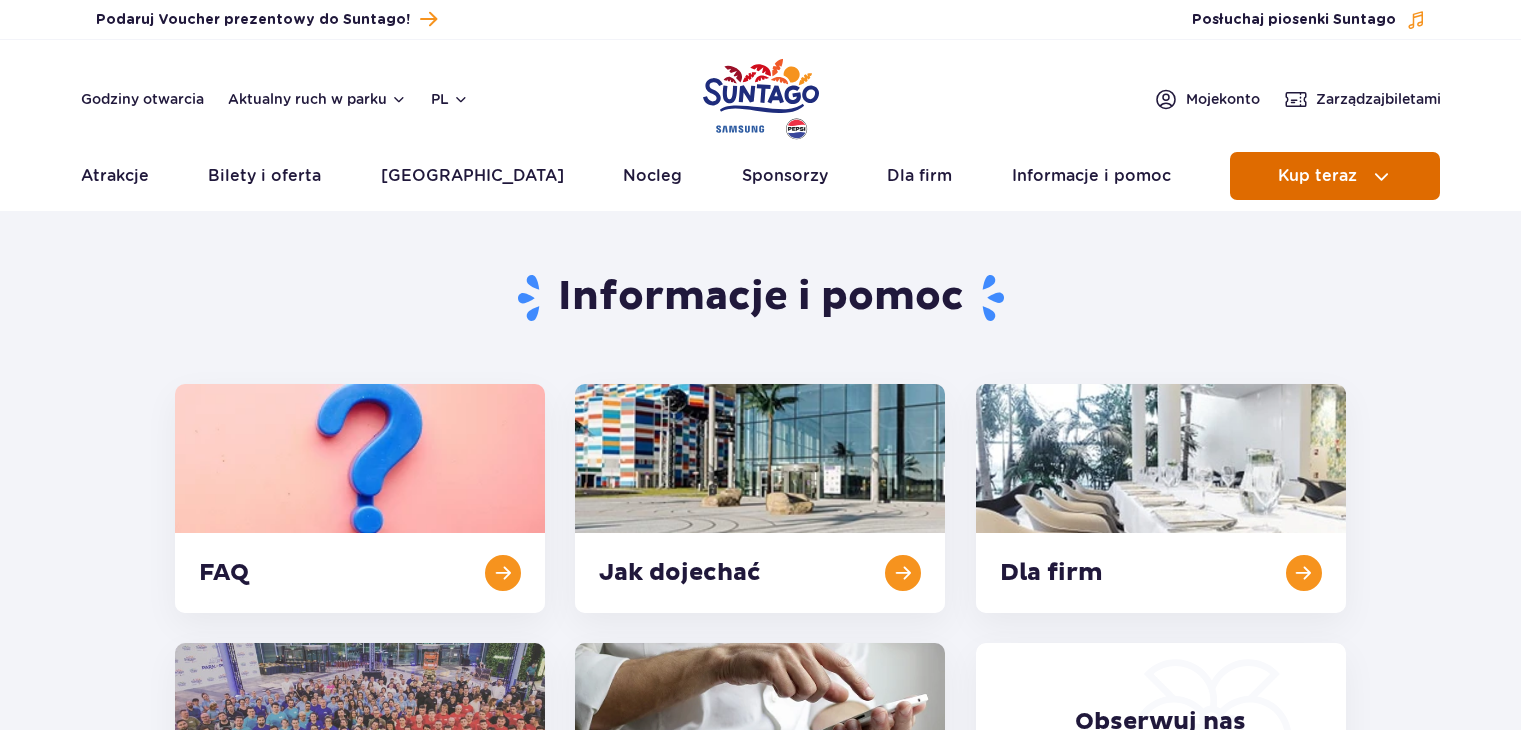 scroll, scrollTop: 0, scrollLeft: 0, axis: both 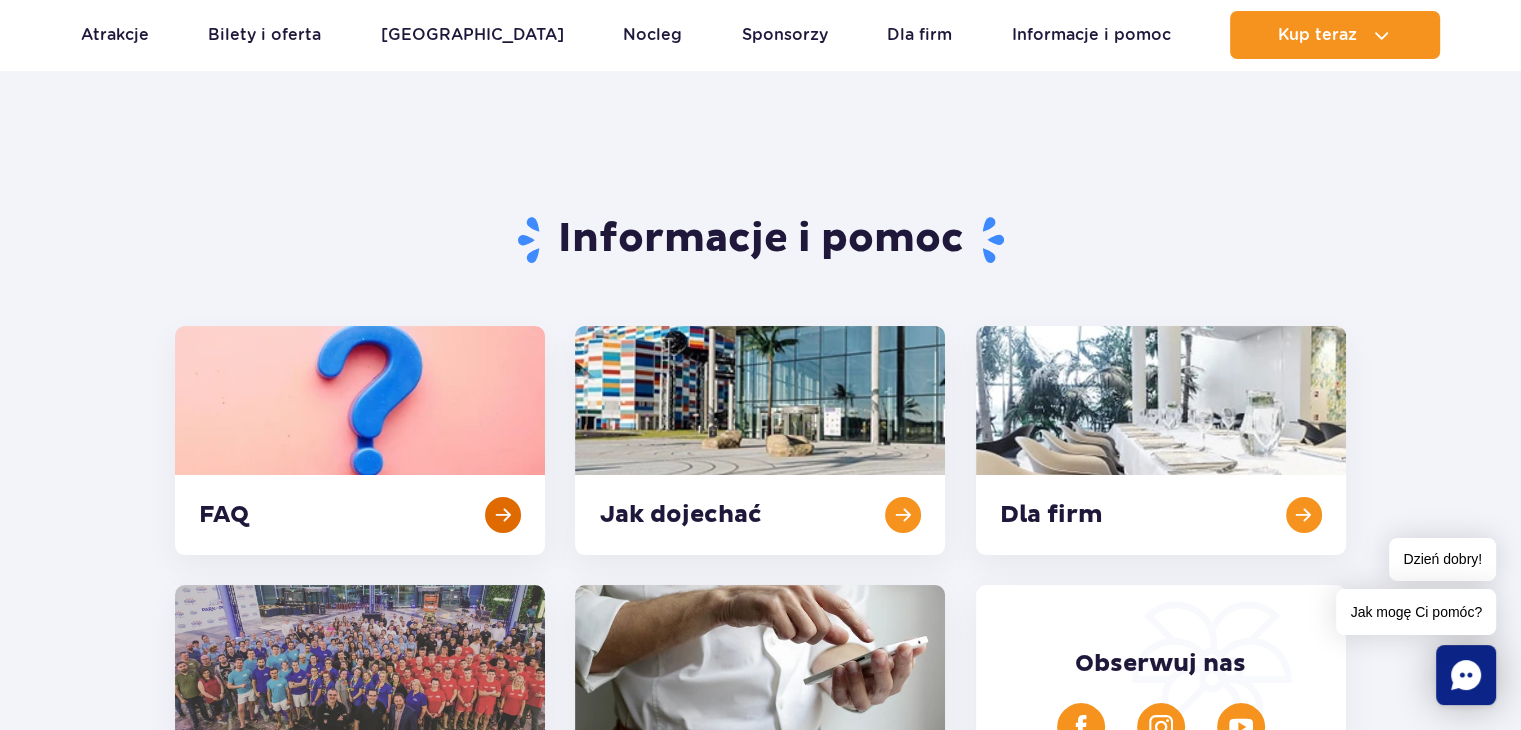 click at bounding box center (360, 440) 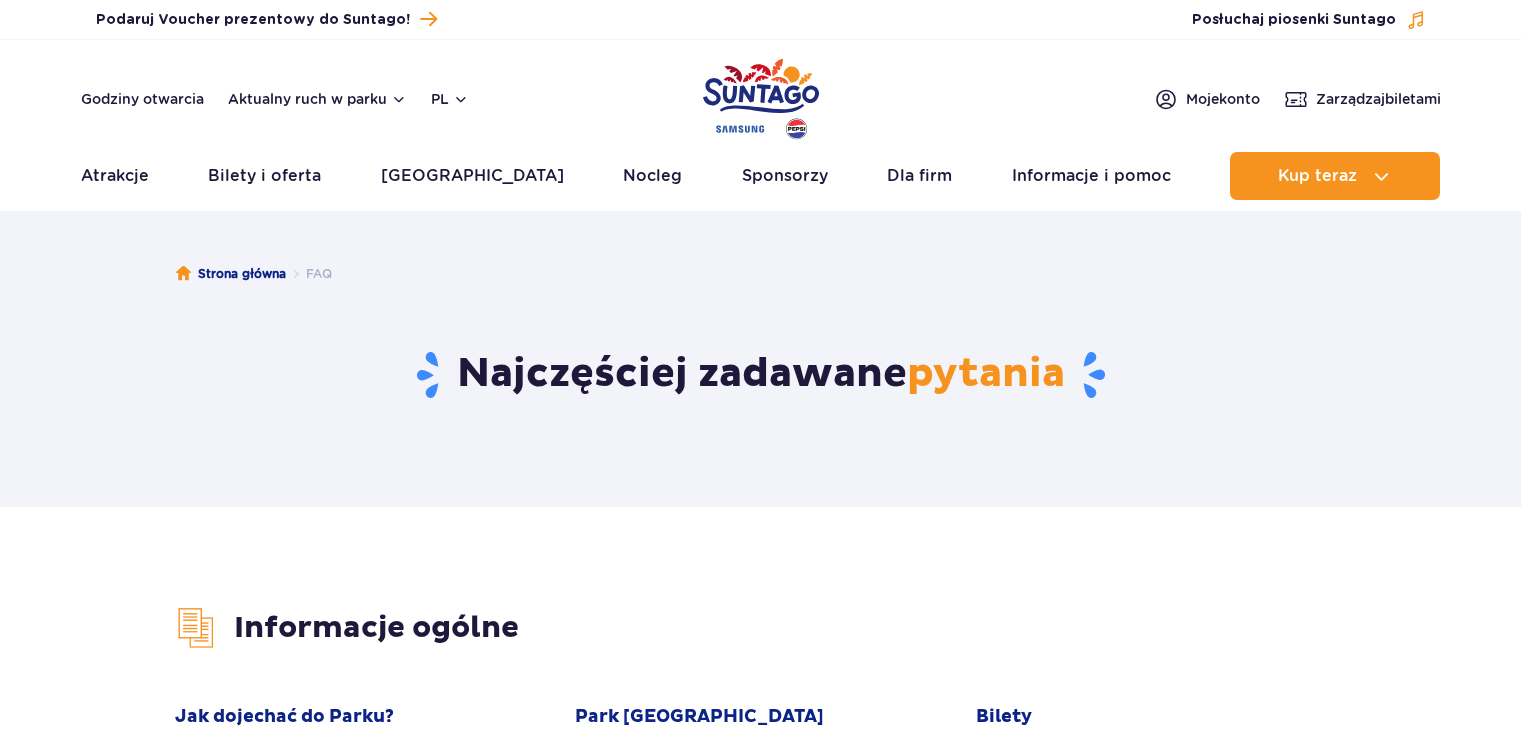 scroll, scrollTop: 0, scrollLeft: 0, axis: both 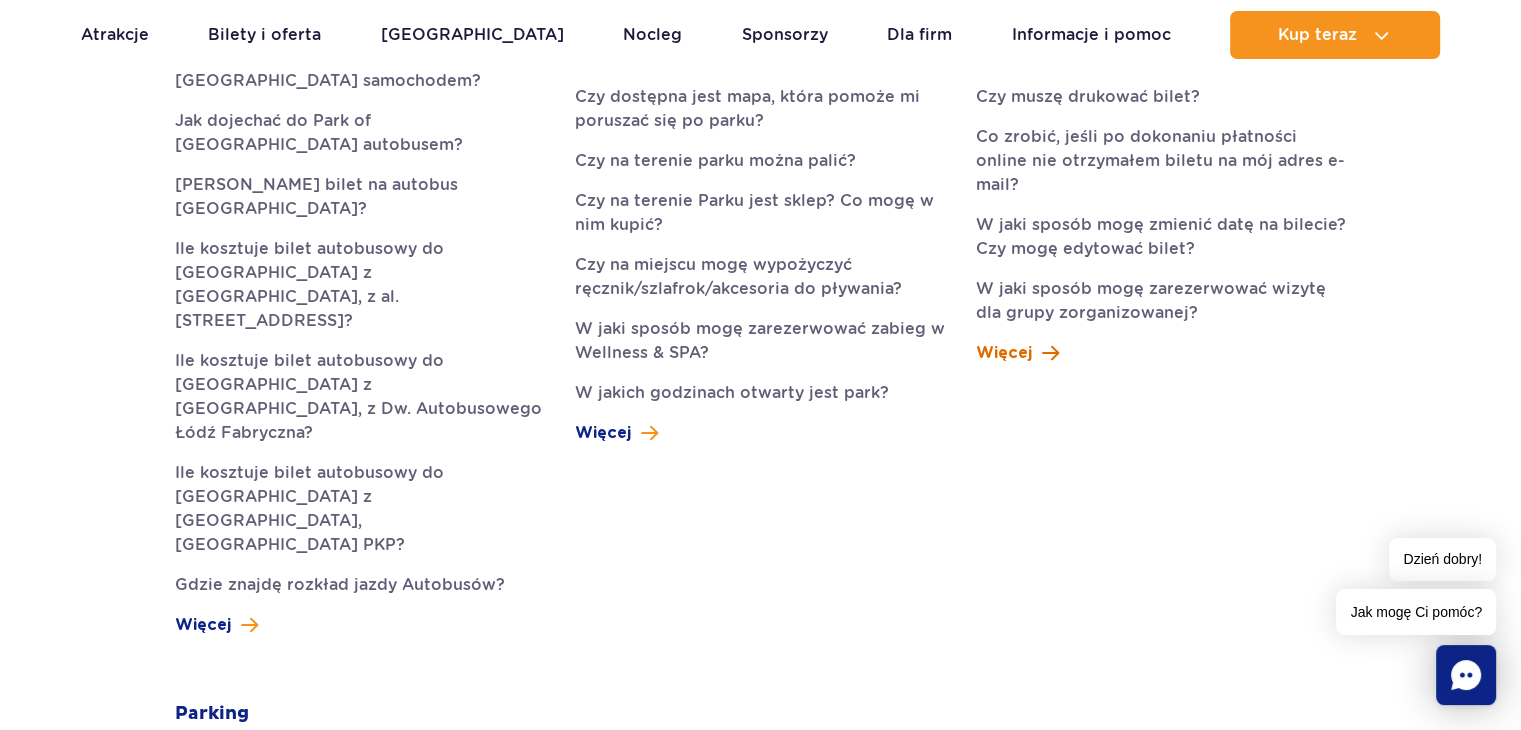 click on "Więcej" at bounding box center (1004, 353) 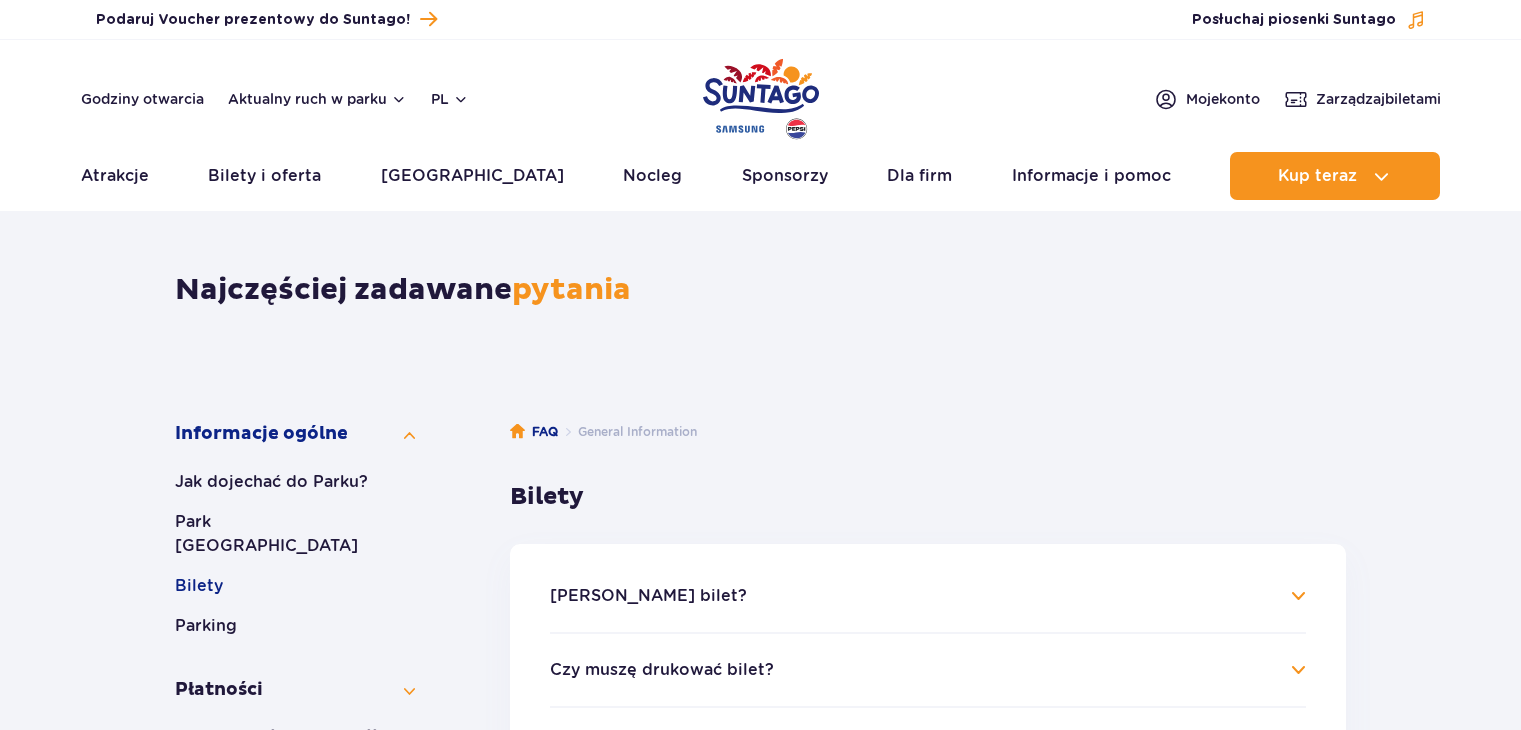 scroll, scrollTop: 0, scrollLeft: 0, axis: both 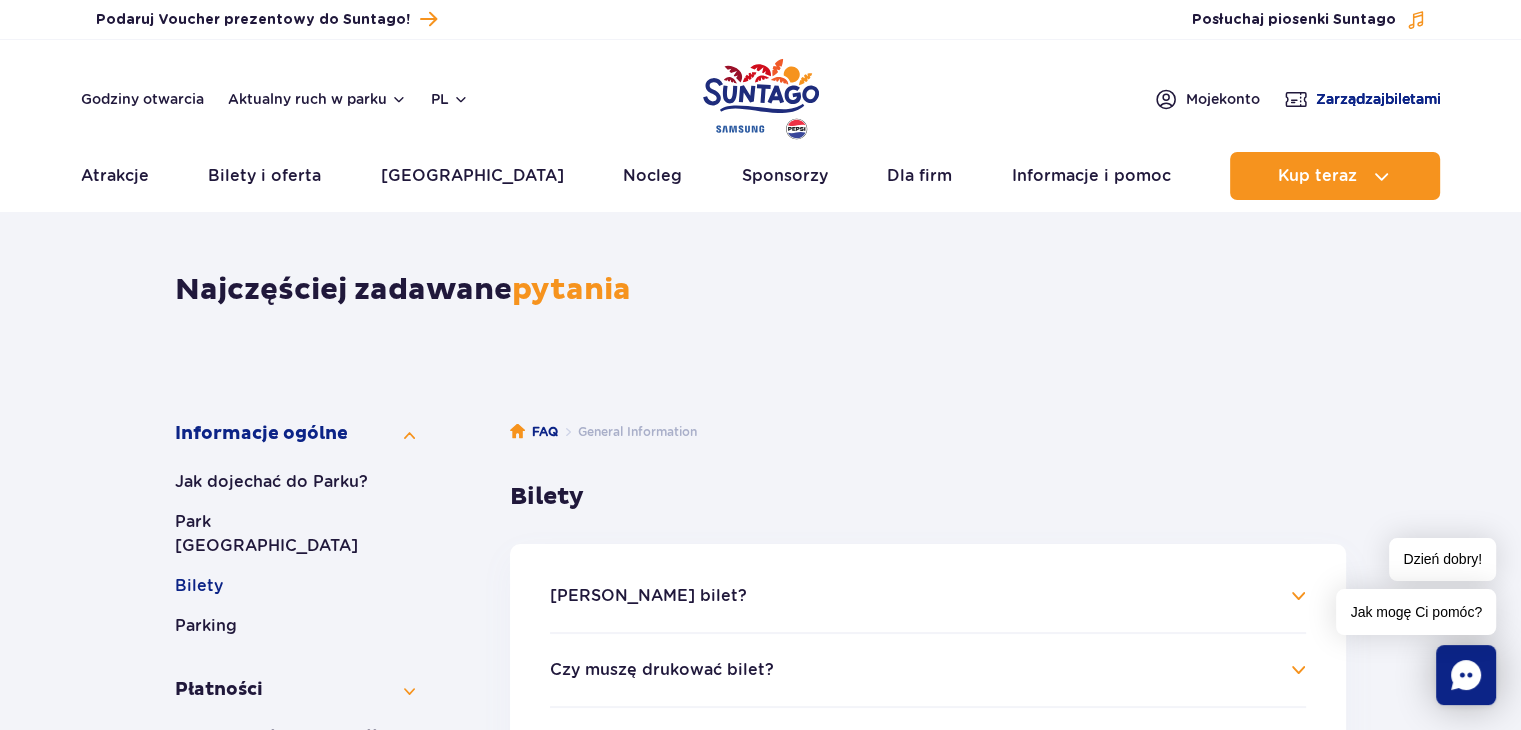 click on "Zarządzaj  biletami" at bounding box center (1378, 99) 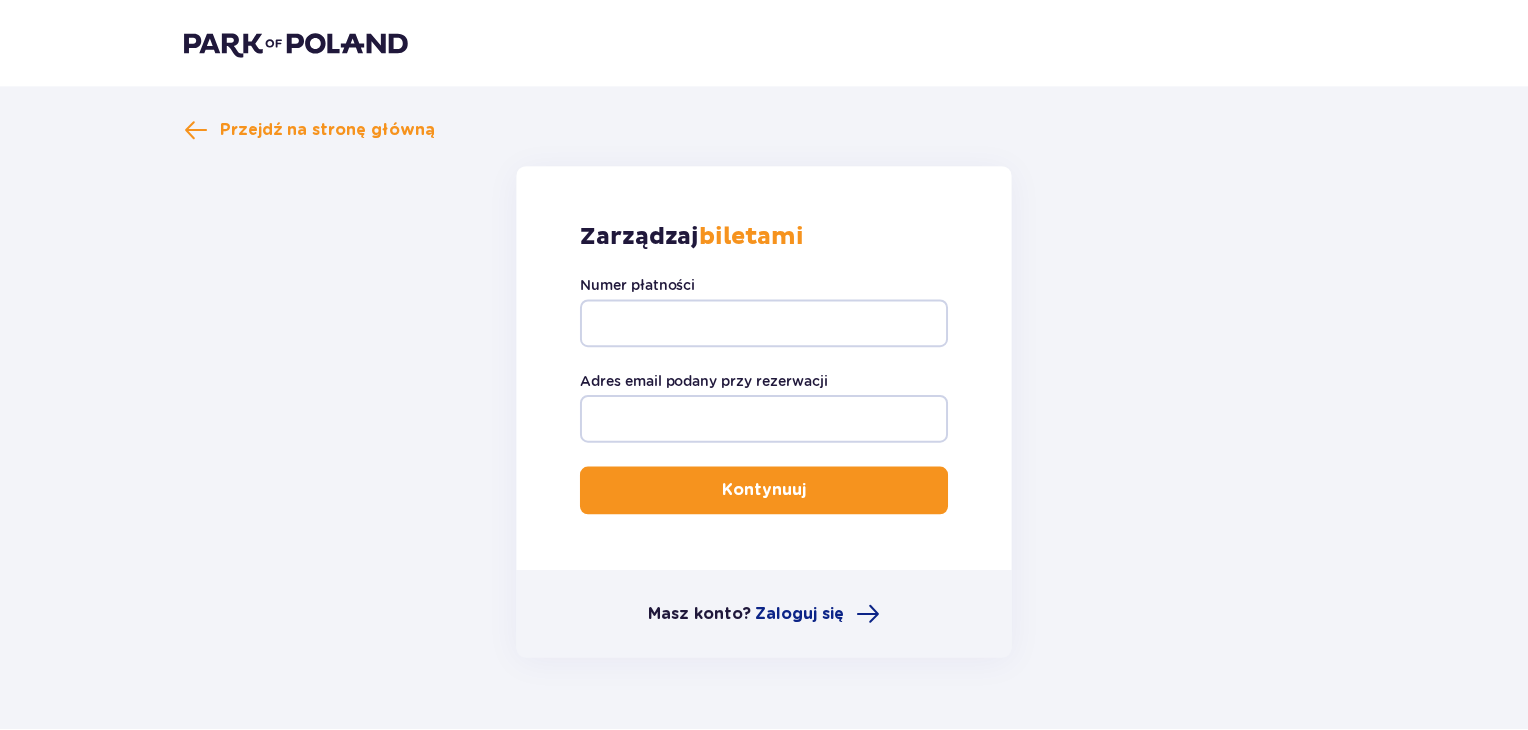 scroll, scrollTop: 0, scrollLeft: 0, axis: both 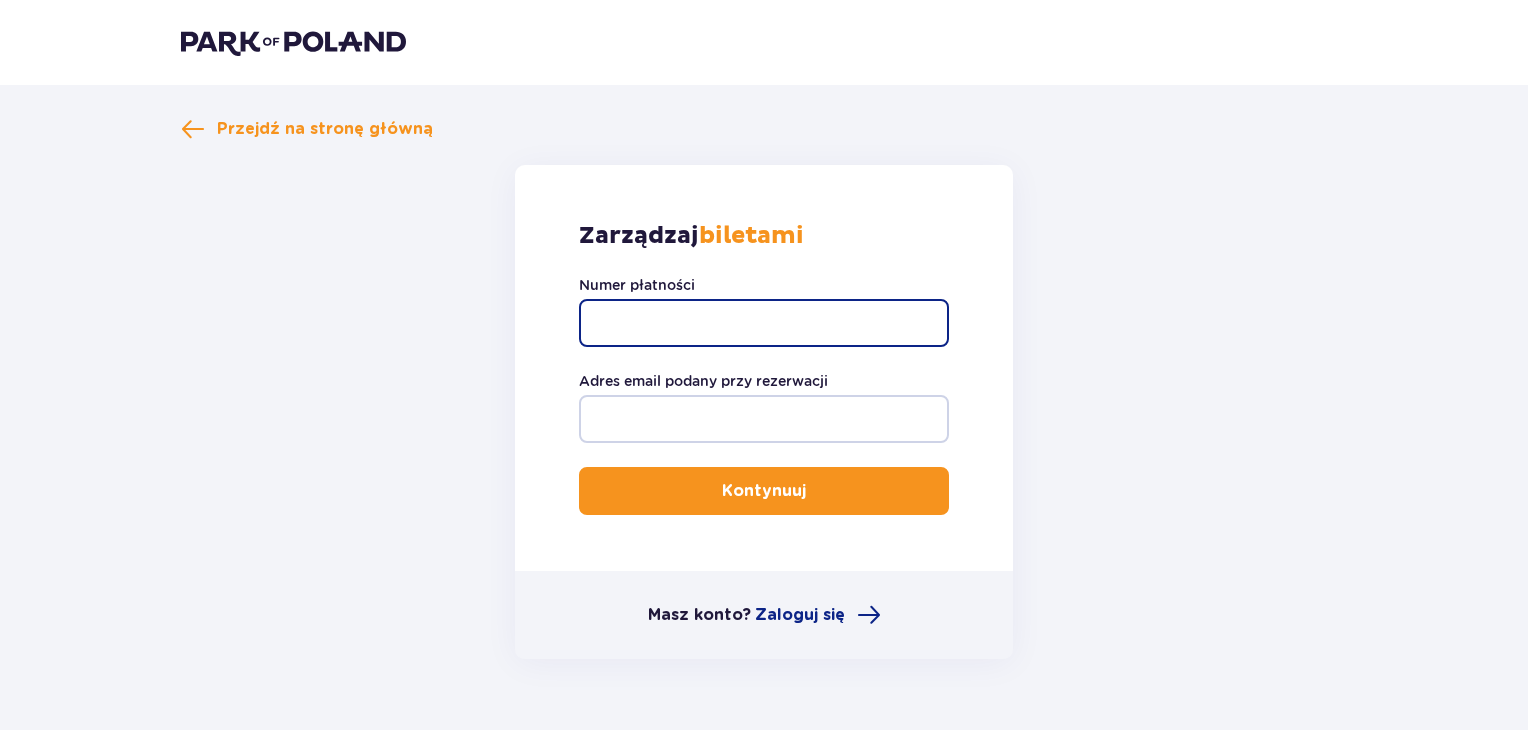 click on "Numer płatności" at bounding box center [764, 323] 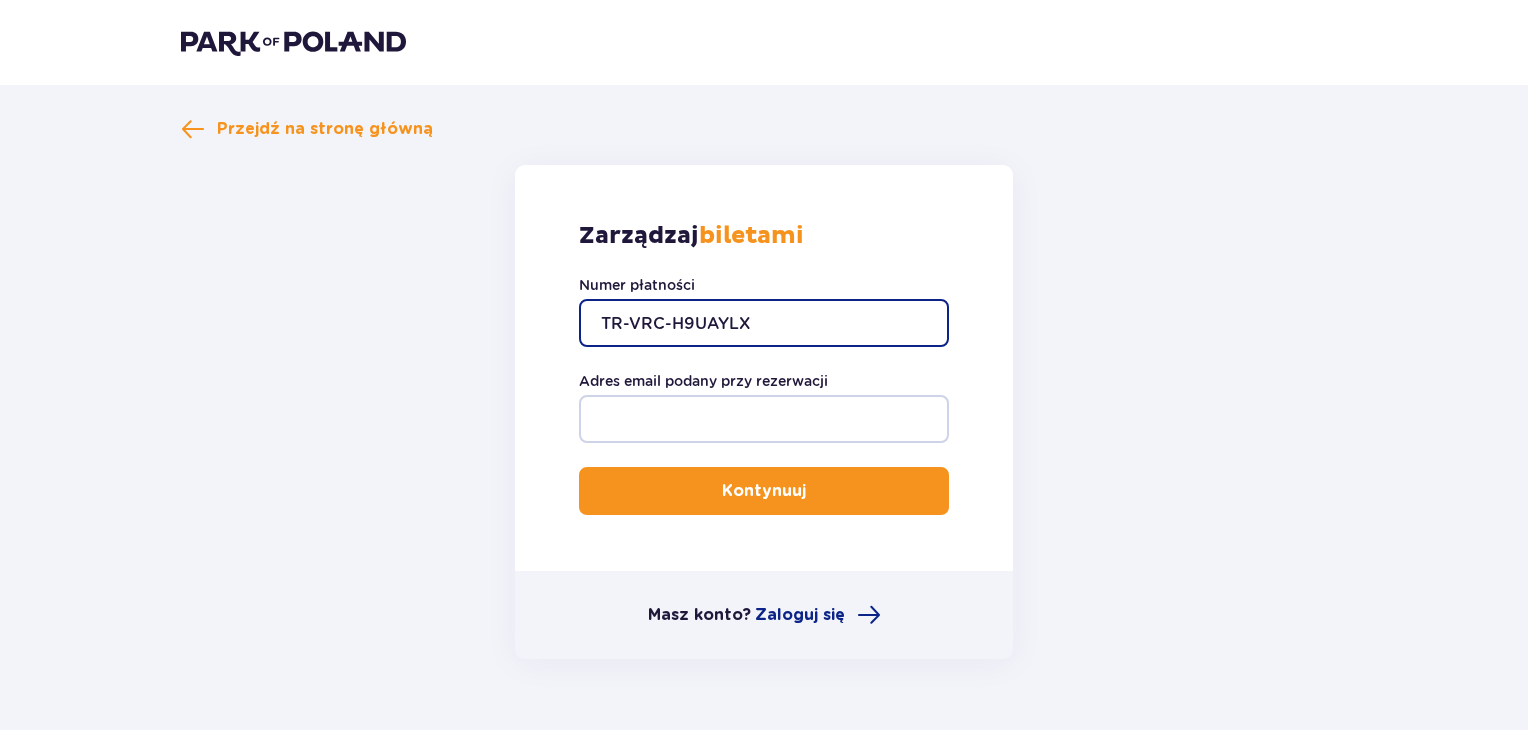 type on "TR-VRC-H9UAYLX" 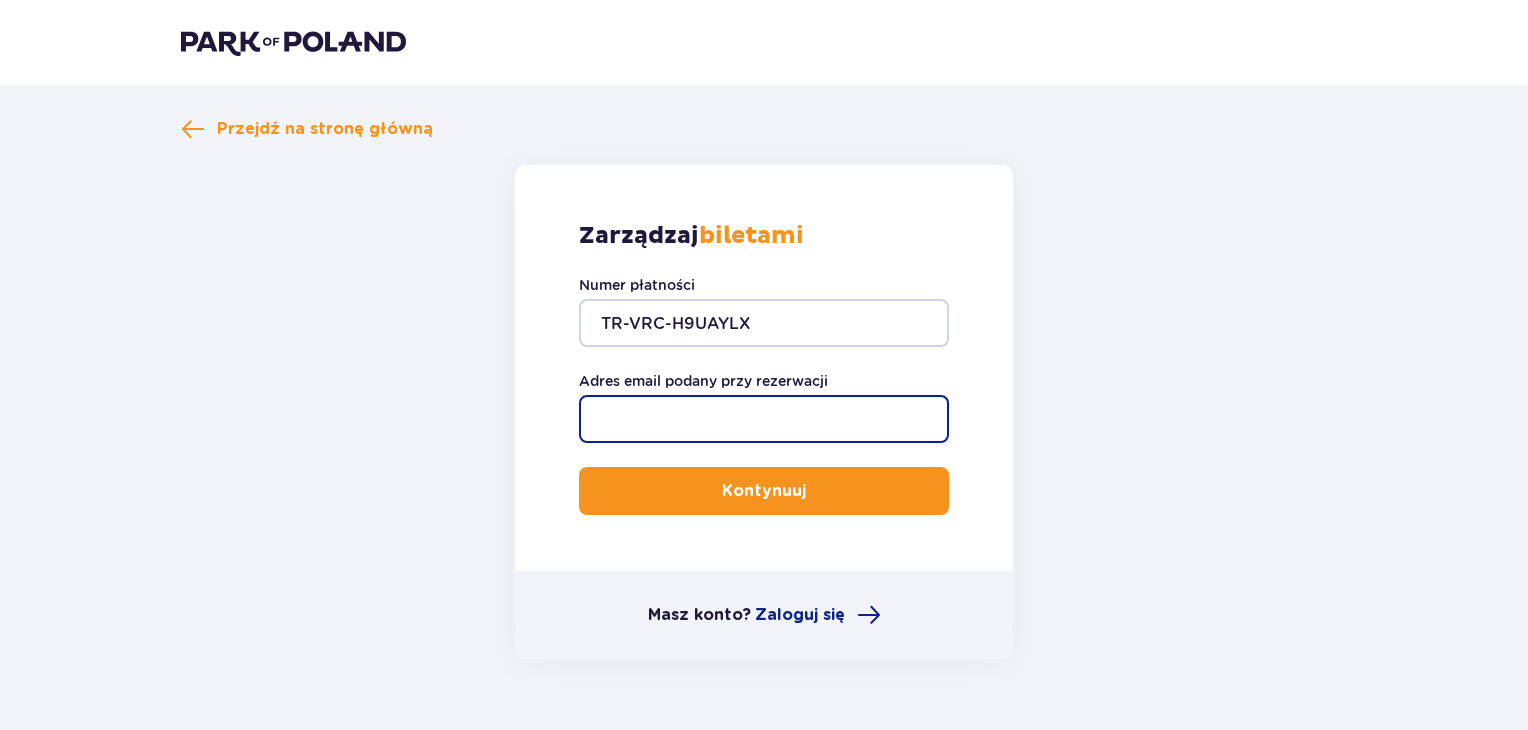 click on "Adres email podany przy rezerwacji" at bounding box center (764, 419) 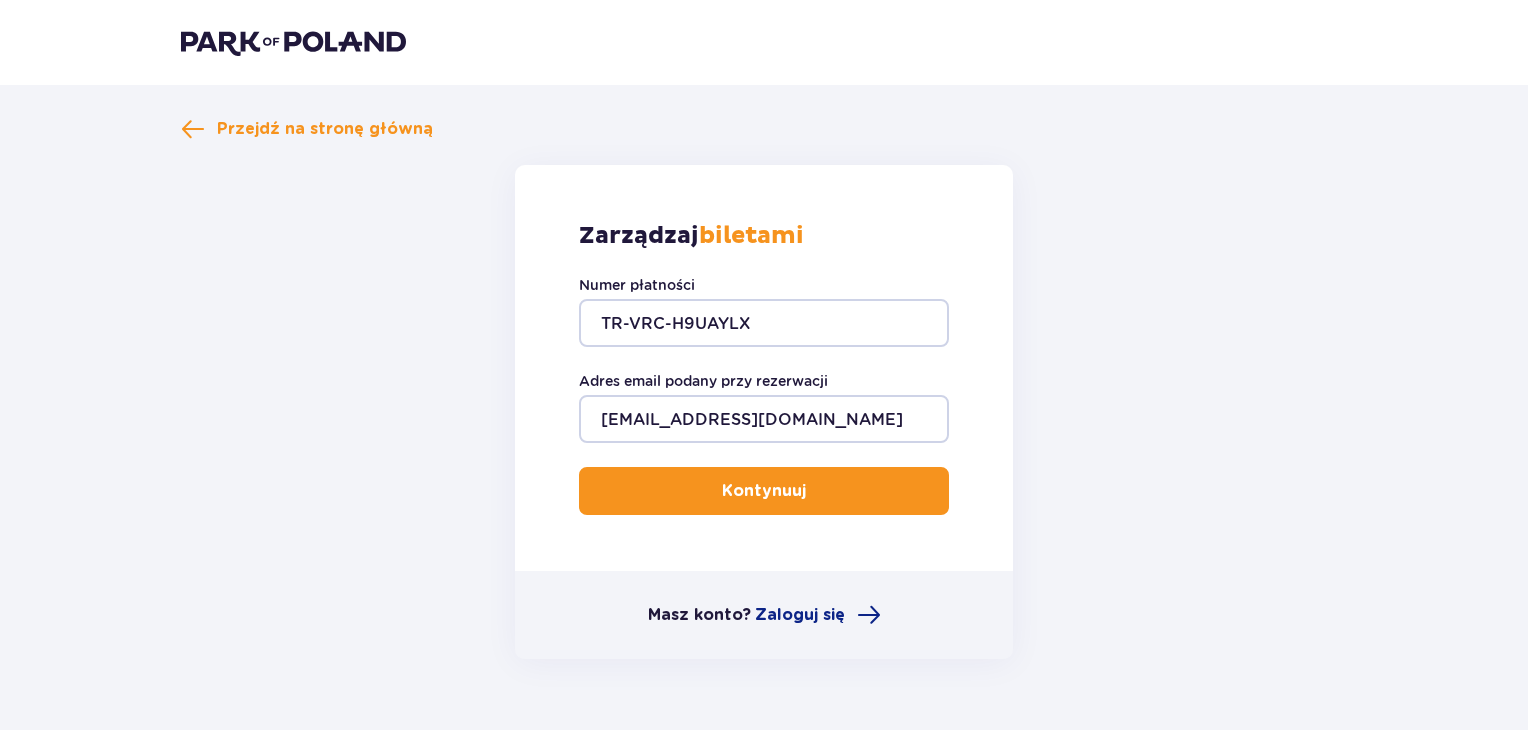 click on "Kontynuuj" at bounding box center (764, 491) 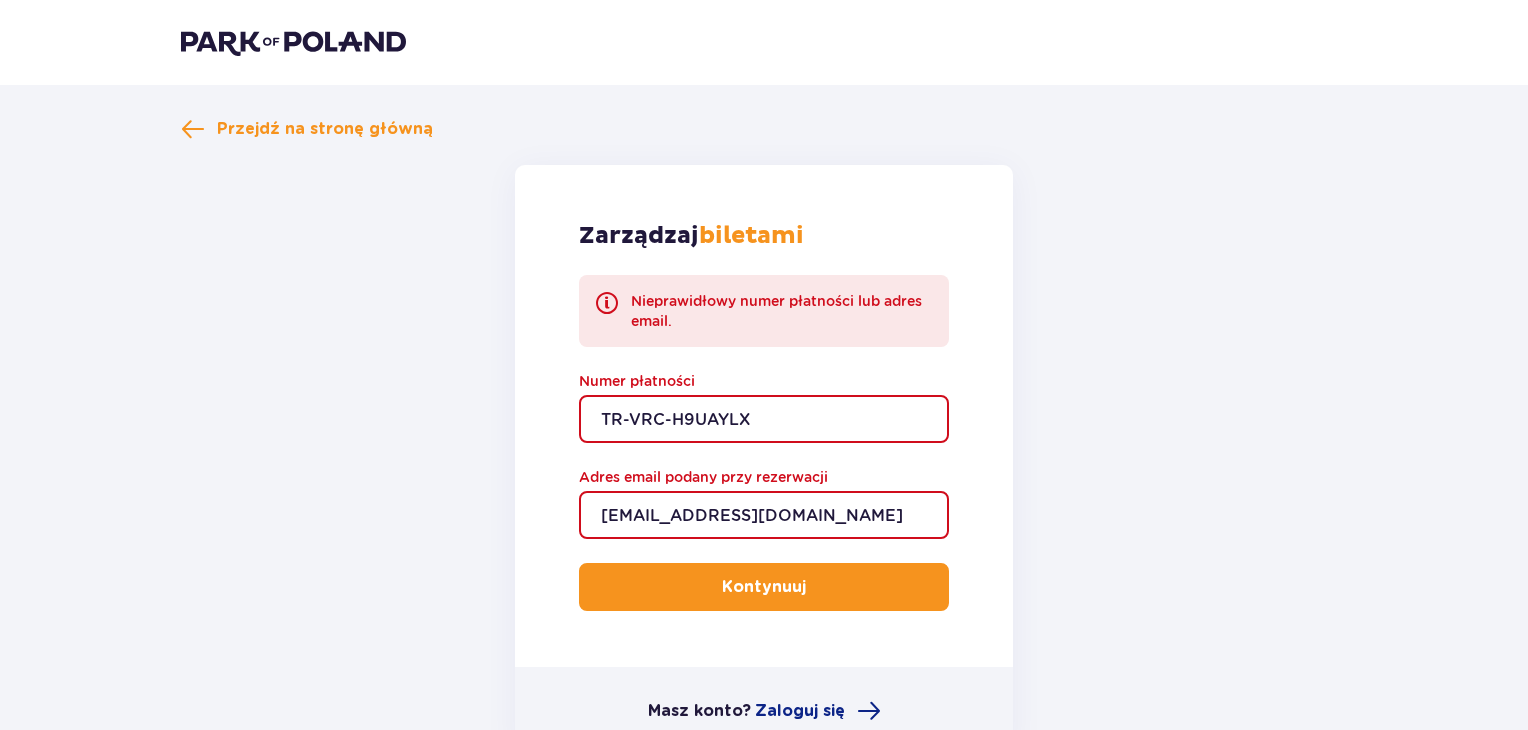 click on "TR-VRC-H9UAYLX" at bounding box center [764, 419] 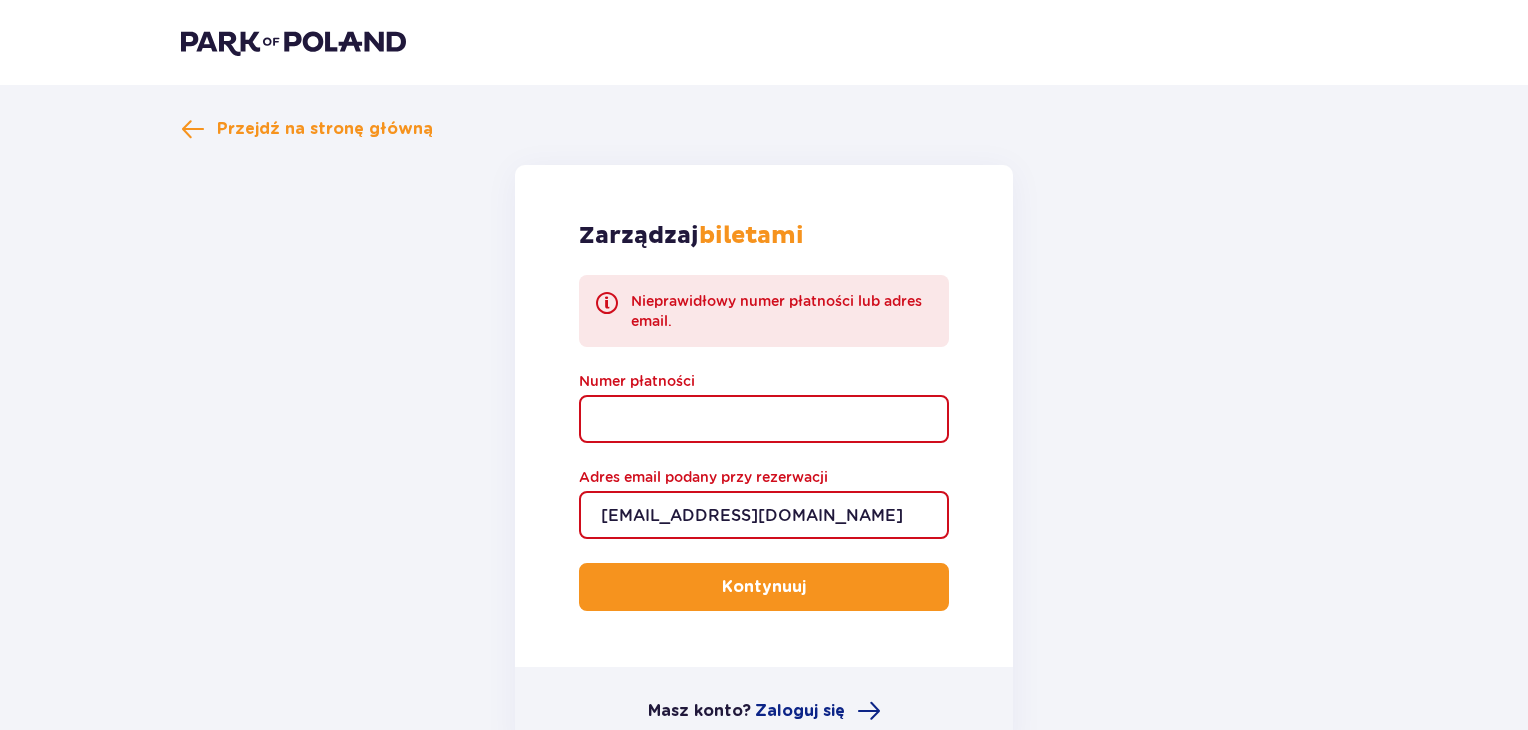 click on "Numer płatności" at bounding box center [764, 419] 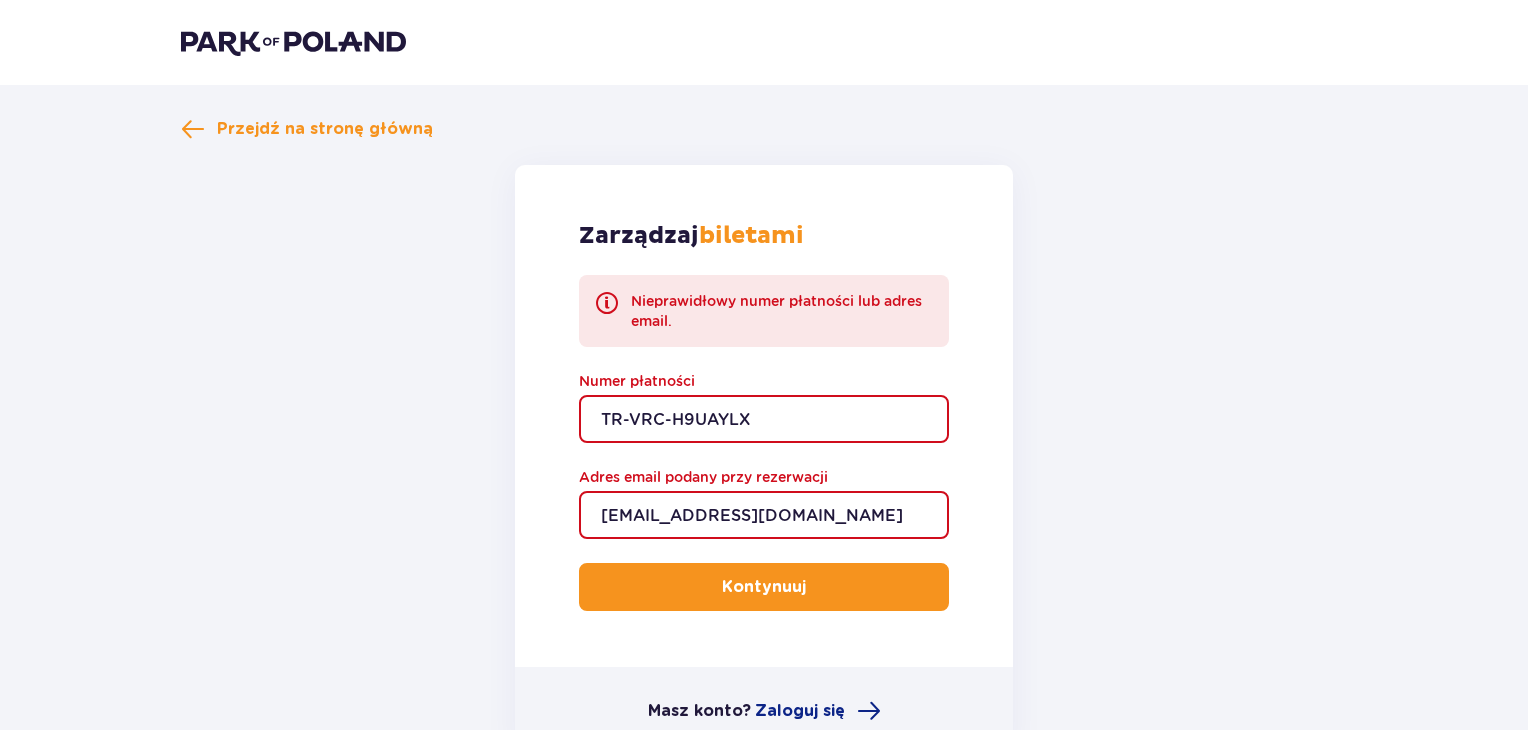 type on "TR-VRC-H9UAYLX" 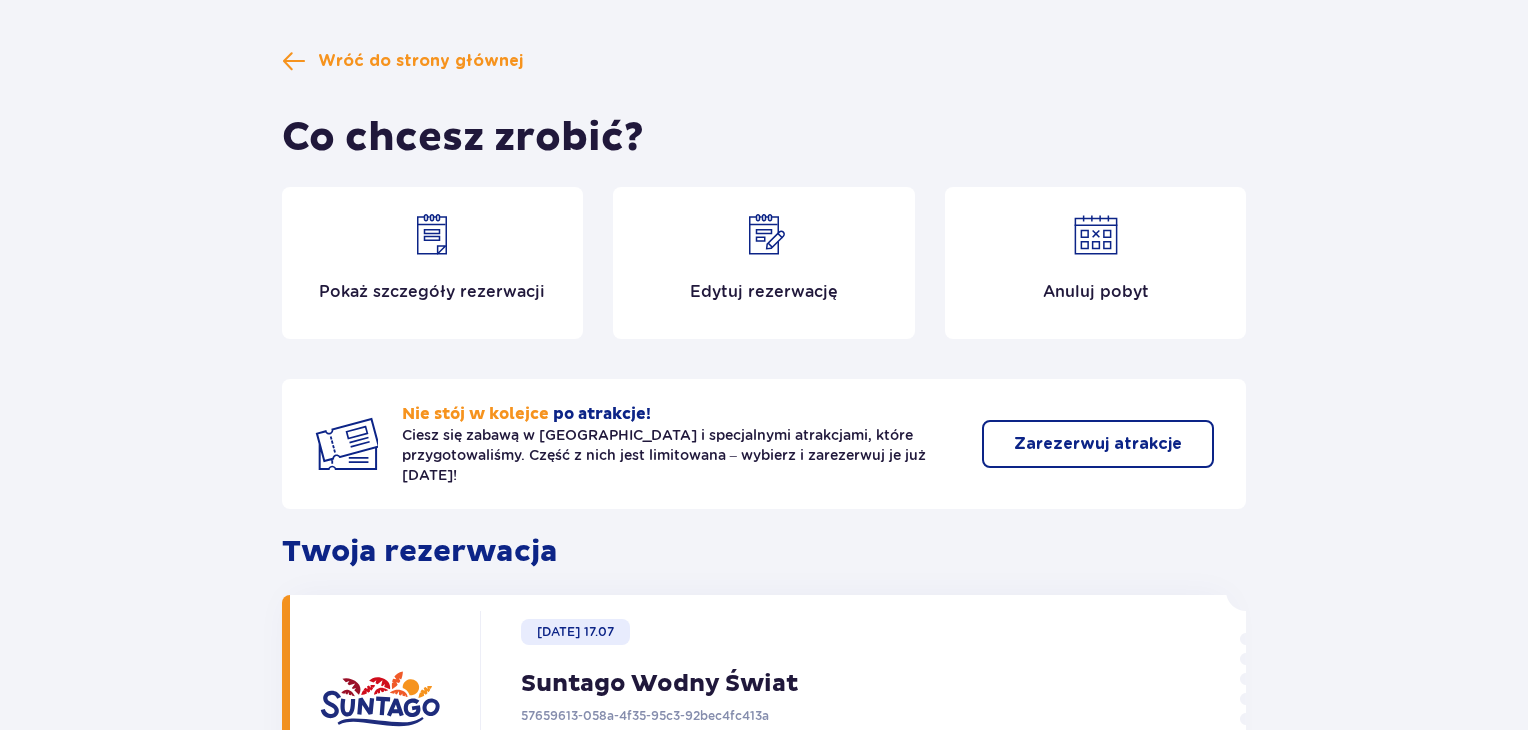 scroll, scrollTop: 114, scrollLeft: 0, axis: vertical 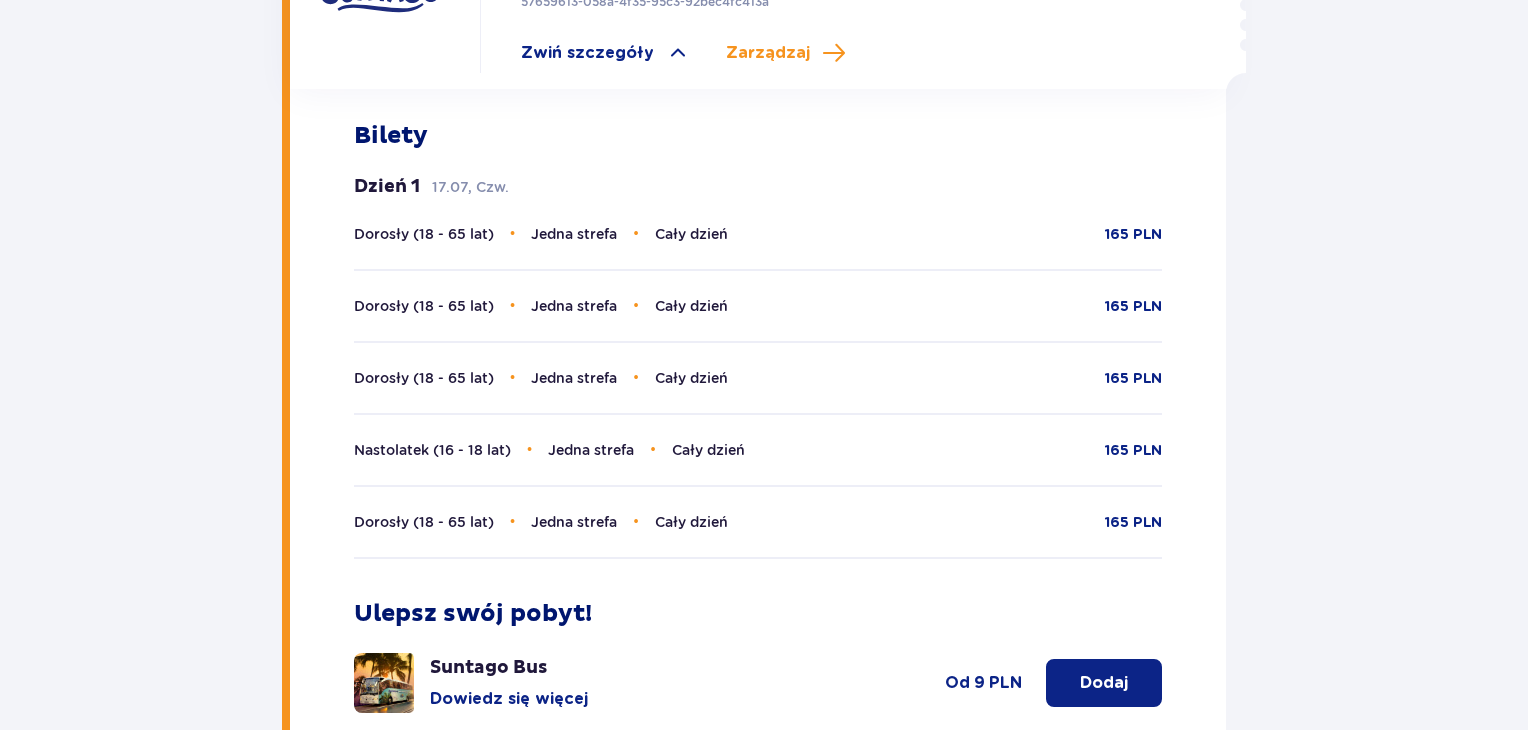 click on "Dorosły (18 - 65 lat) • Jedna strefa • Cały dzień" at bounding box center [541, 234] 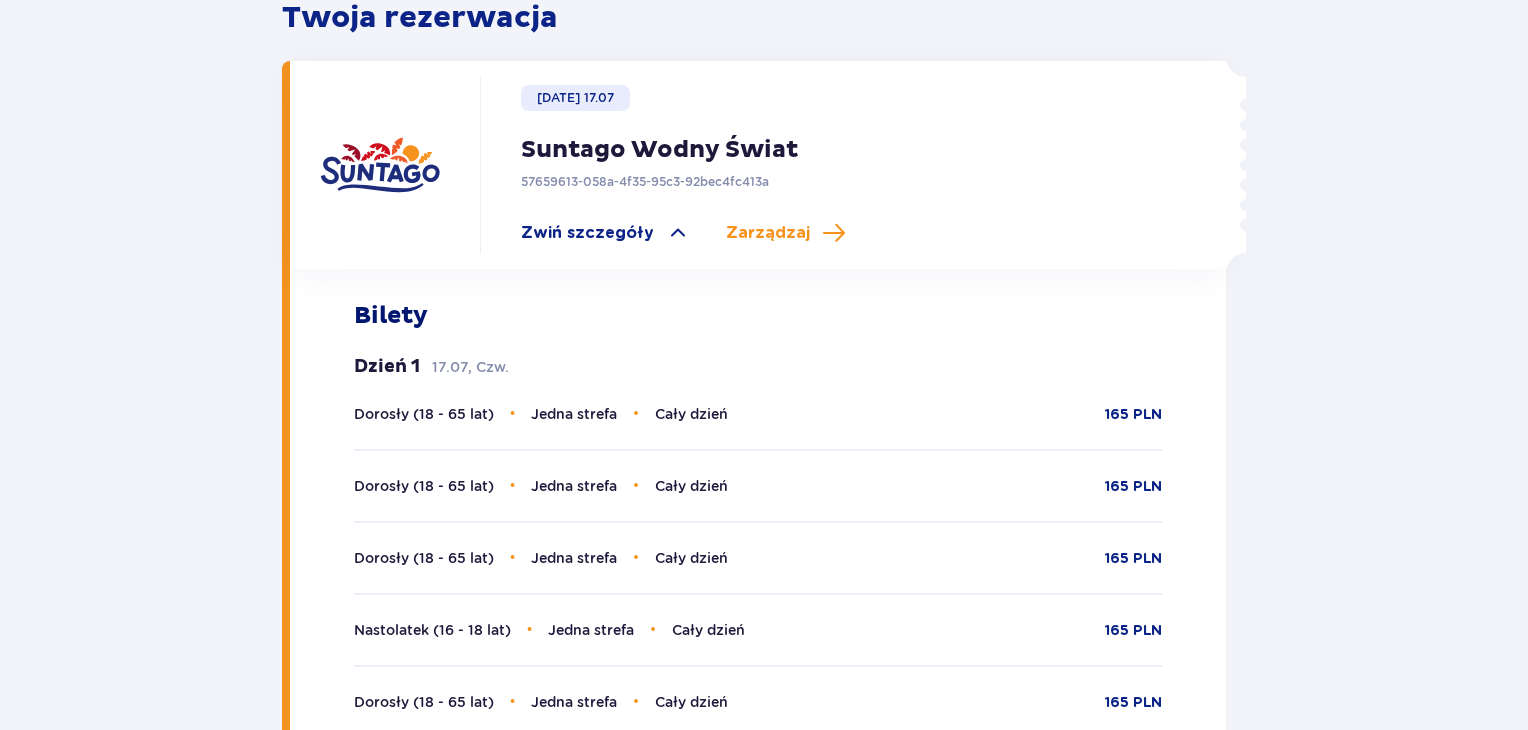 scroll, scrollTop: 467, scrollLeft: 0, axis: vertical 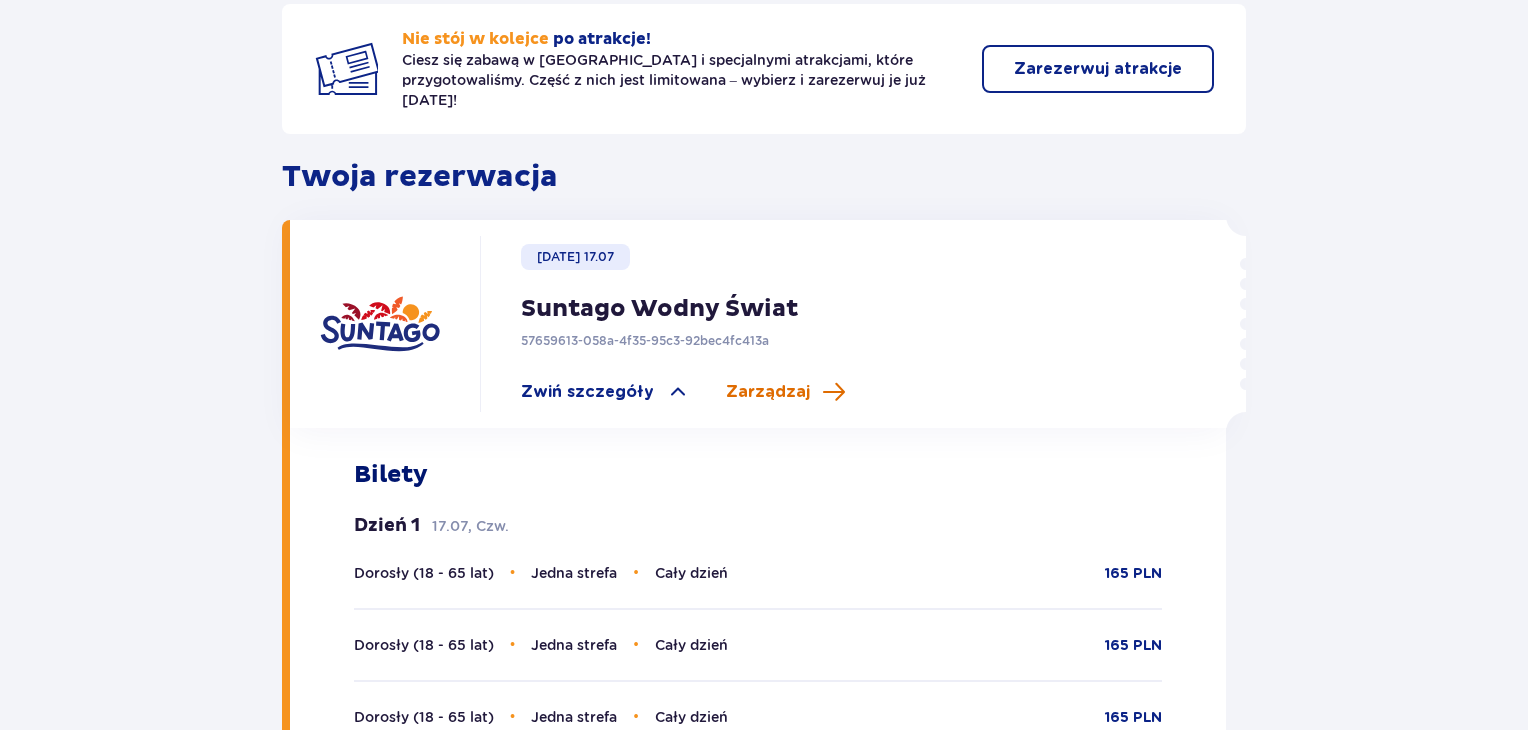 click on "Zarządzaj" at bounding box center [768, 392] 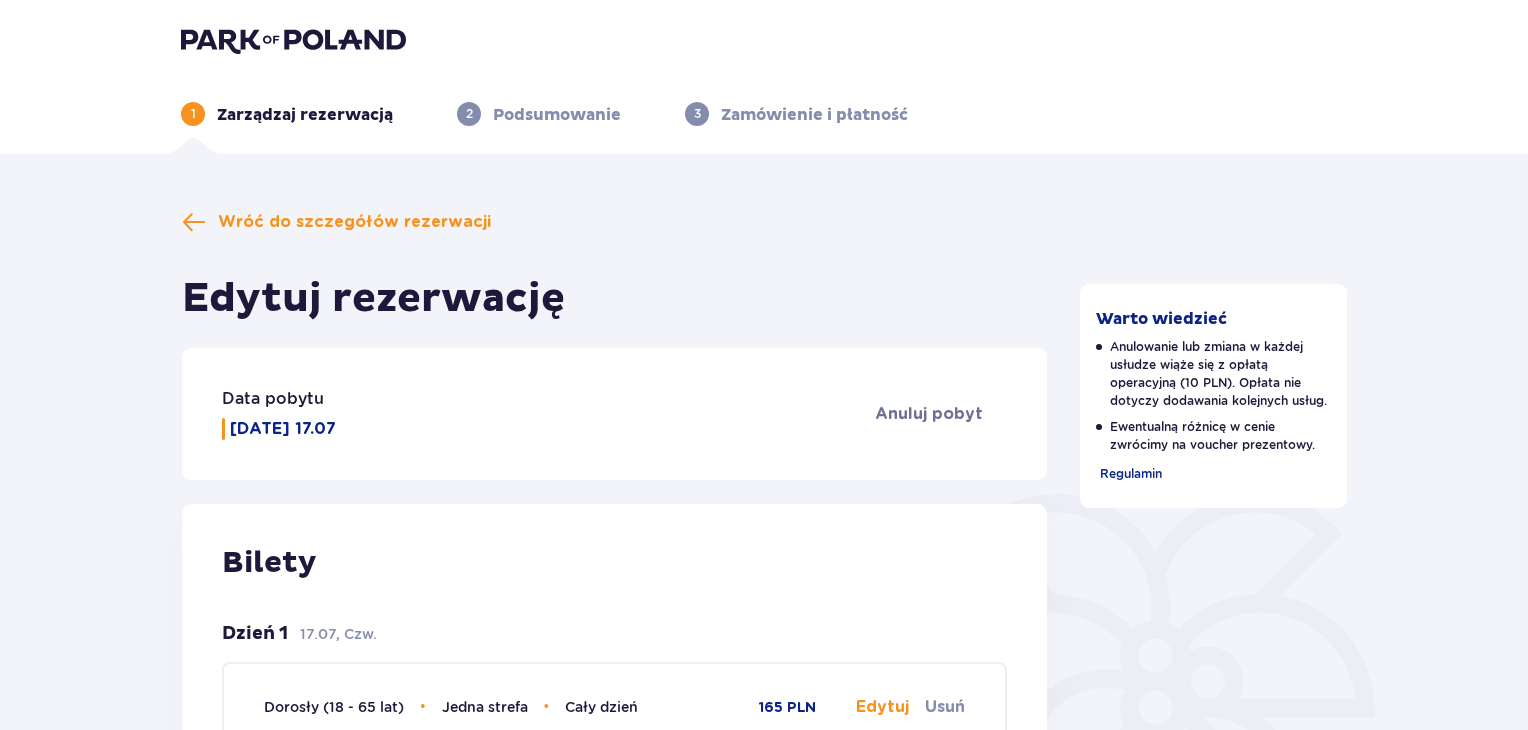 scroll, scrollTop: 0, scrollLeft: 0, axis: both 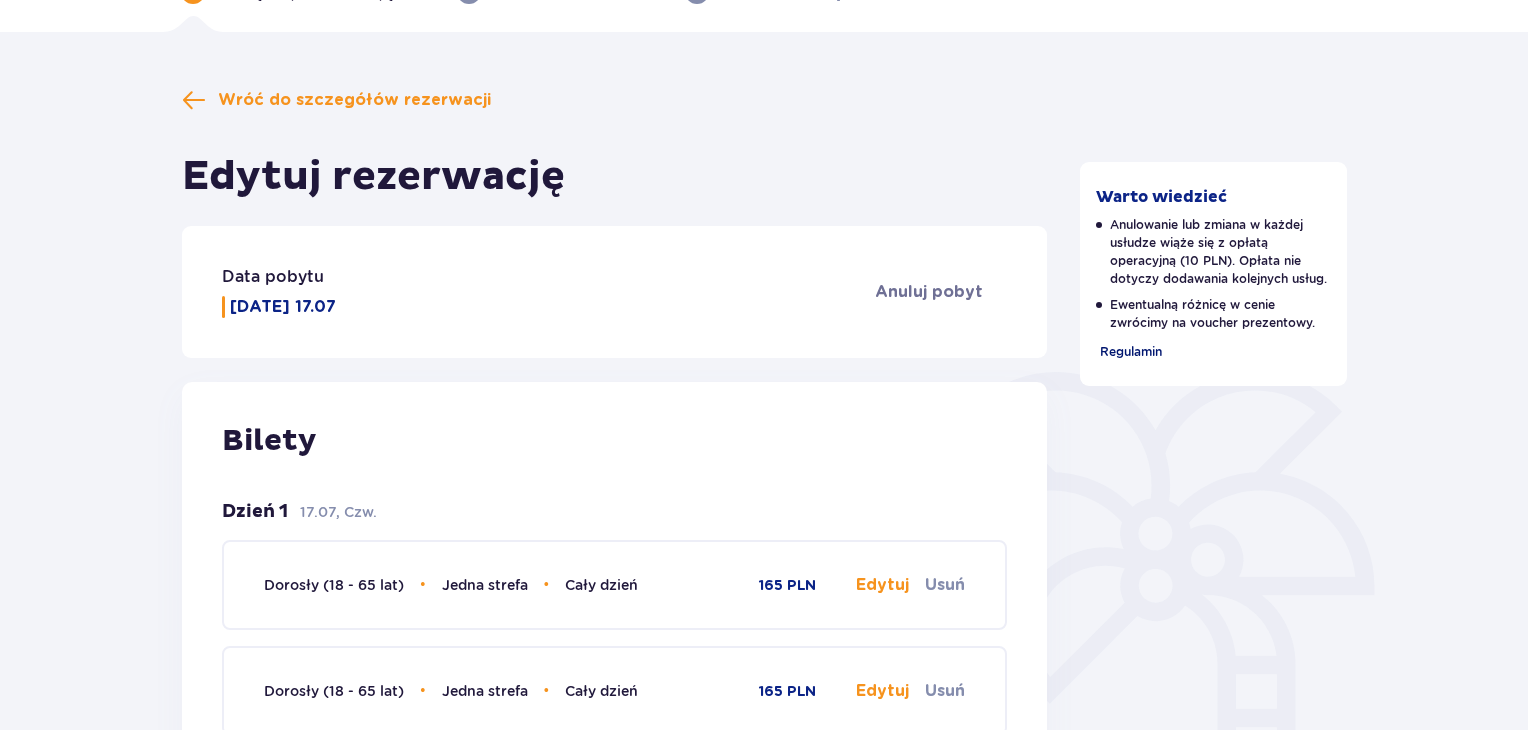 click on "Regulamin" at bounding box center [1131, 351] 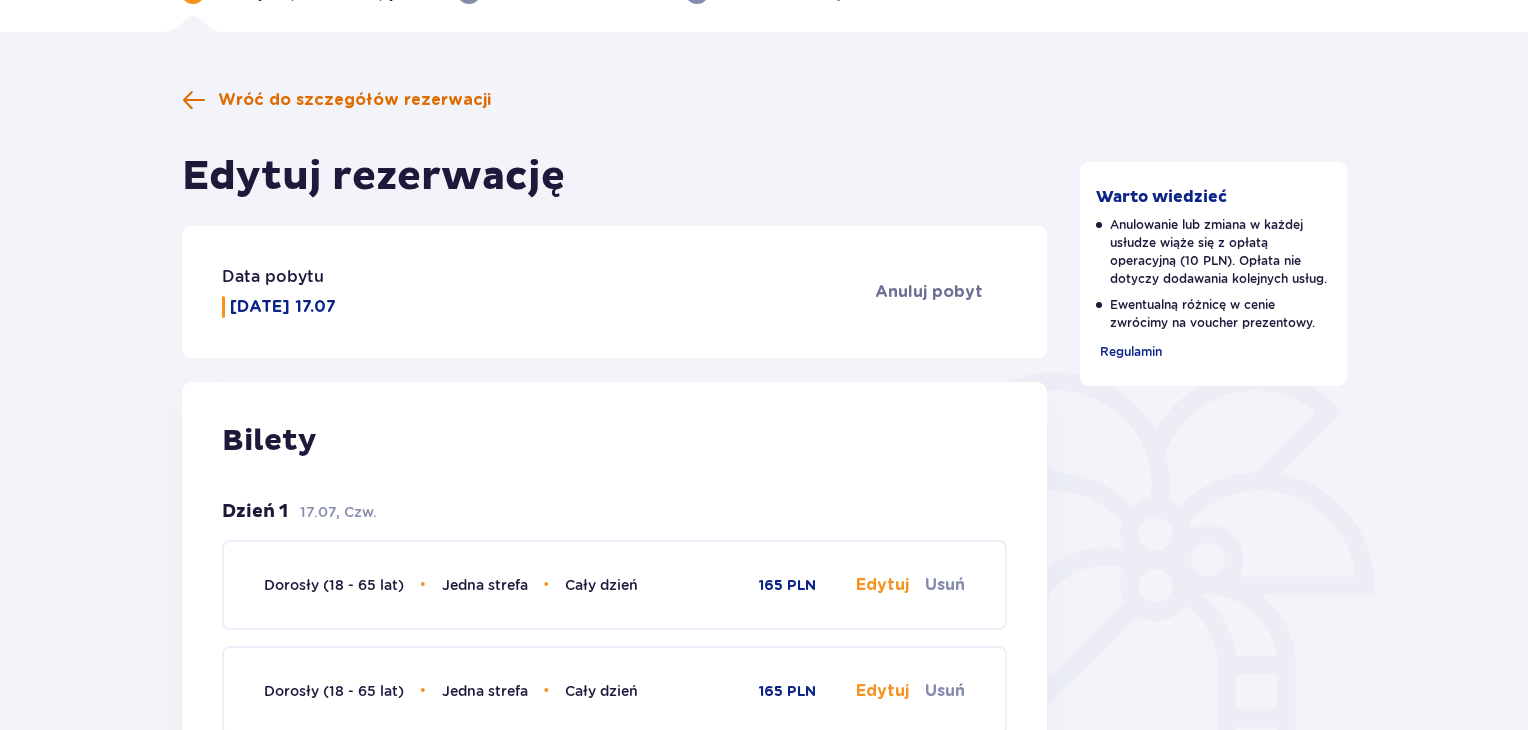 click at bounding box center [194, 100] 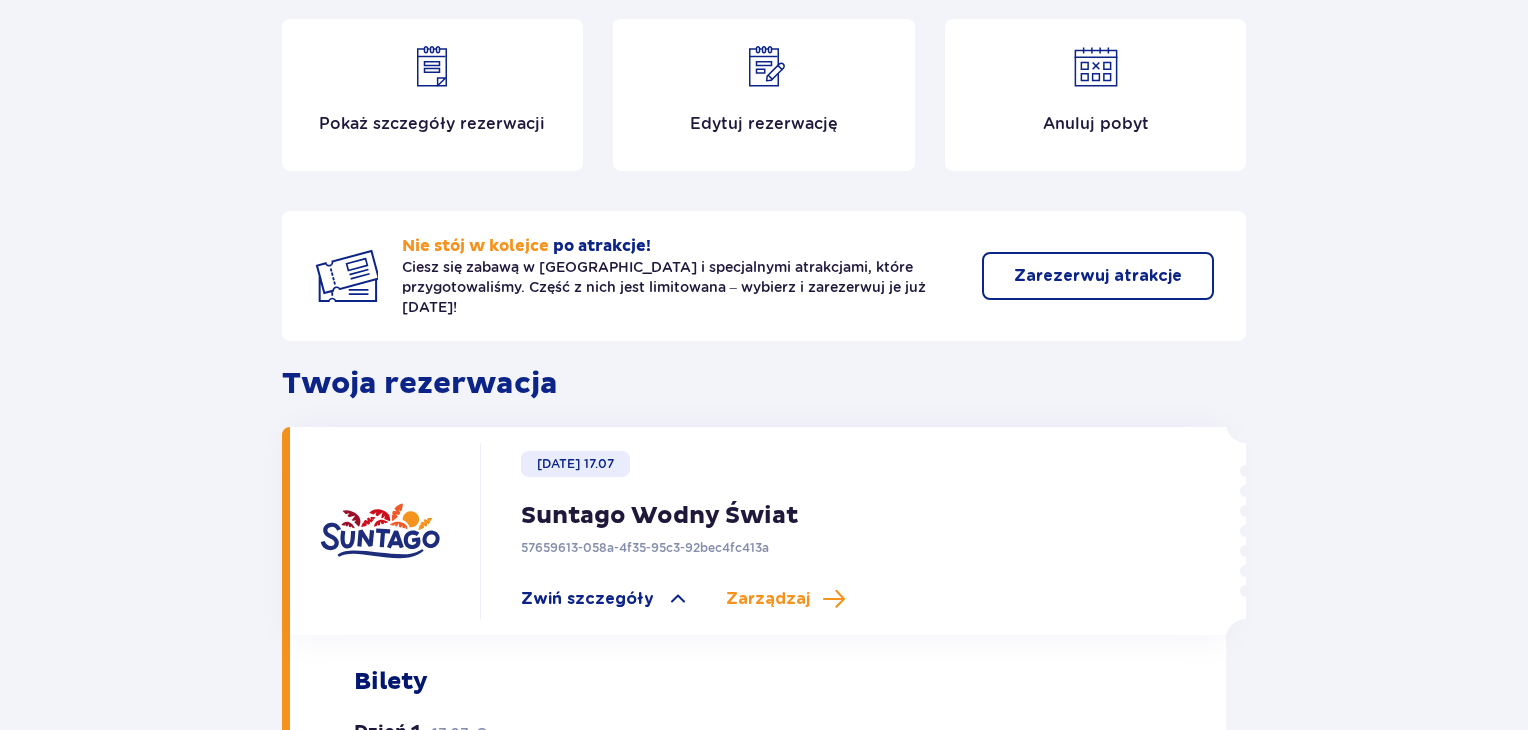 scroll, scrollTop: 238, scrollLeft: 0, axis: vertical 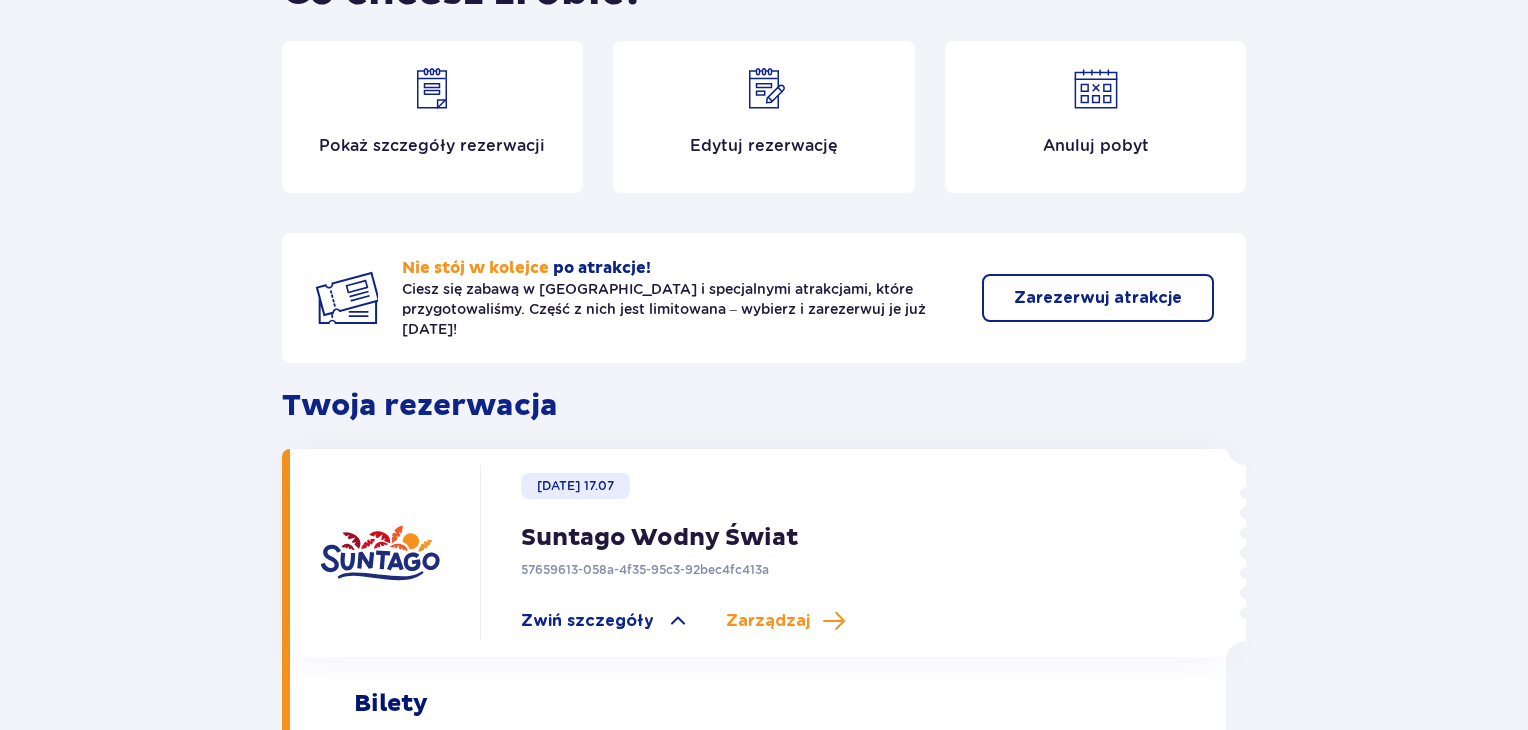 click on "Zarezerwuj atrakcje" at bounding box center [1098, 298] 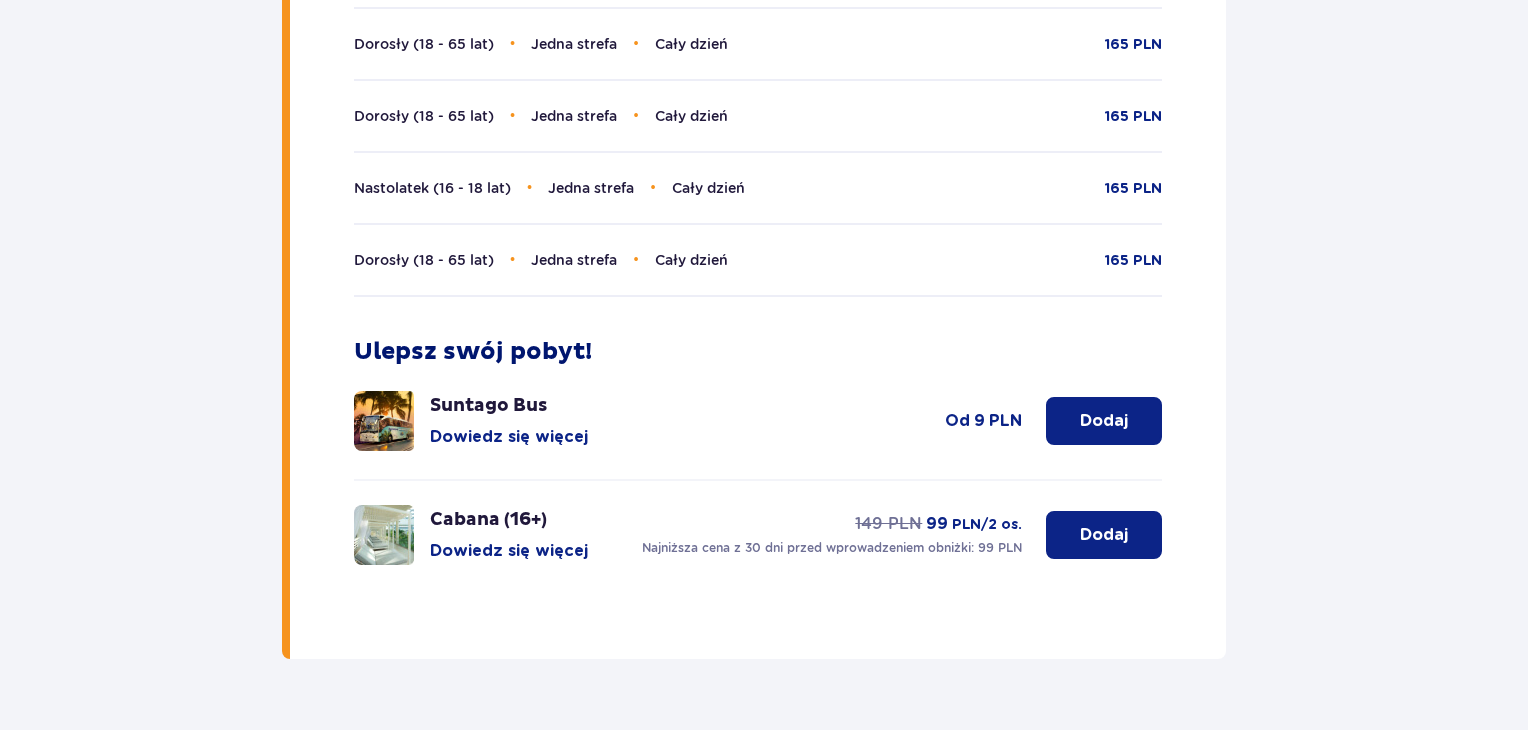 scroll, scrollTop: 1100, scrollLeft: 0, axis: vertical 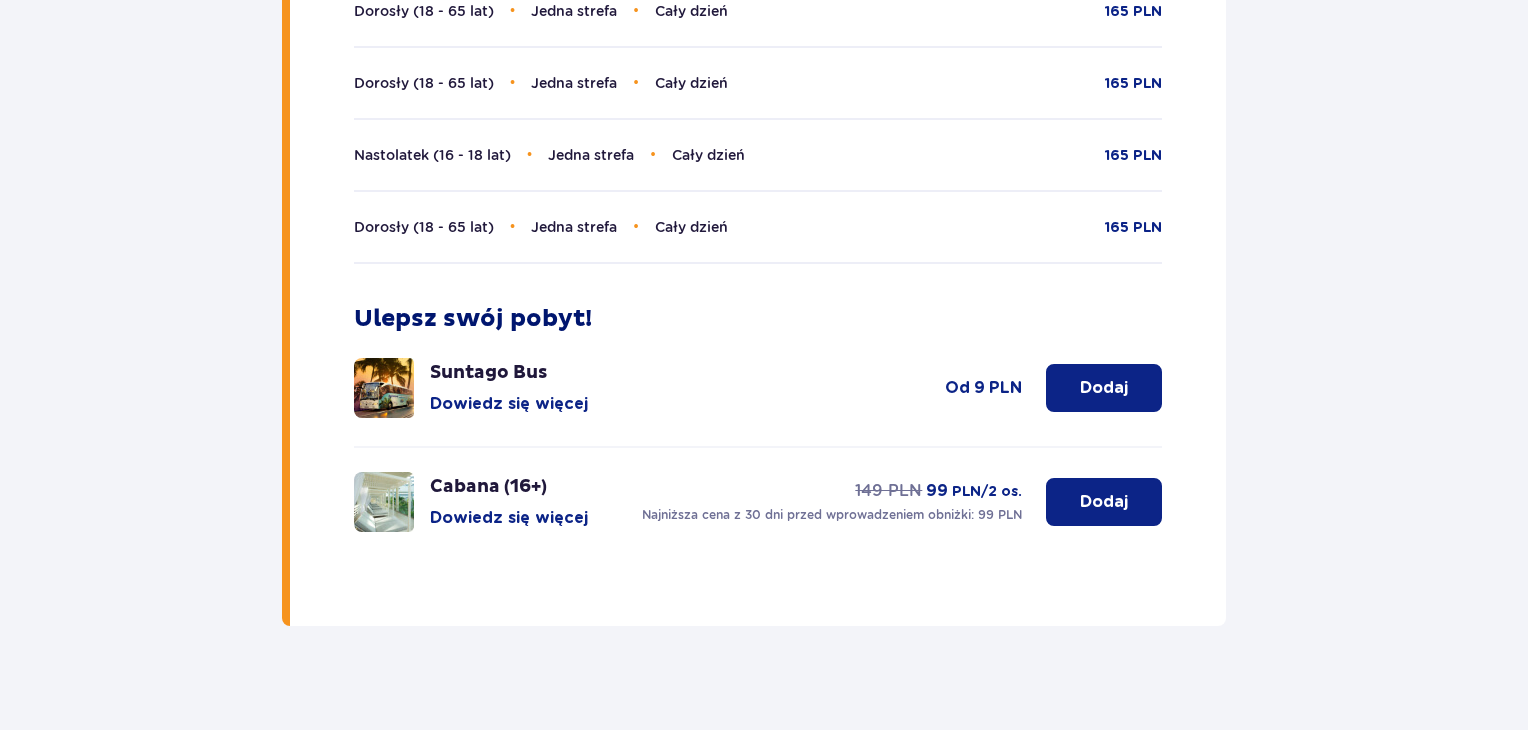 click on "Dowiedz się więcej" at bounding box center (509, 518) 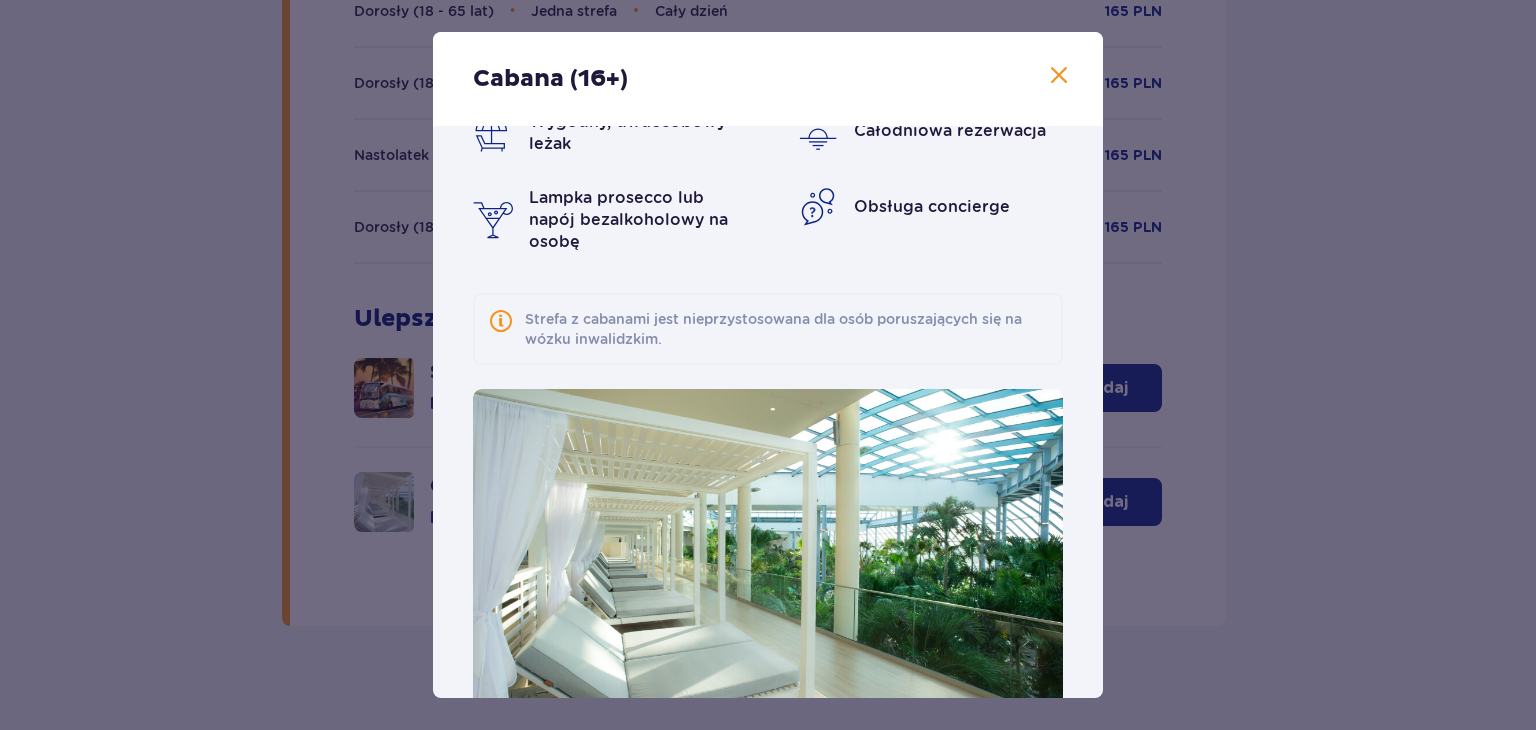 scroll, scrollTop: 0, scrollLeft: 0, axis: both 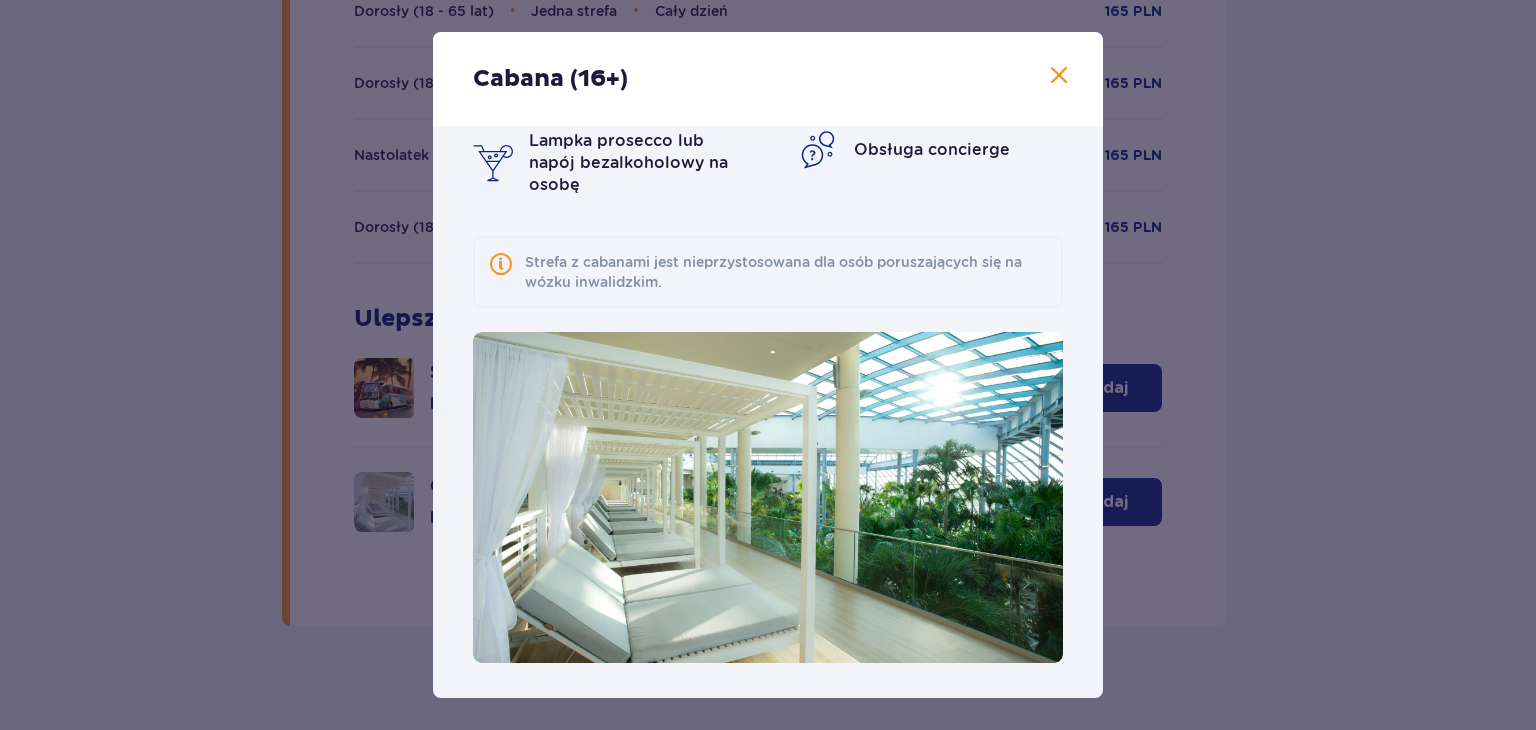 click on "Cabana (16+)" at bounding box center [768, 79] 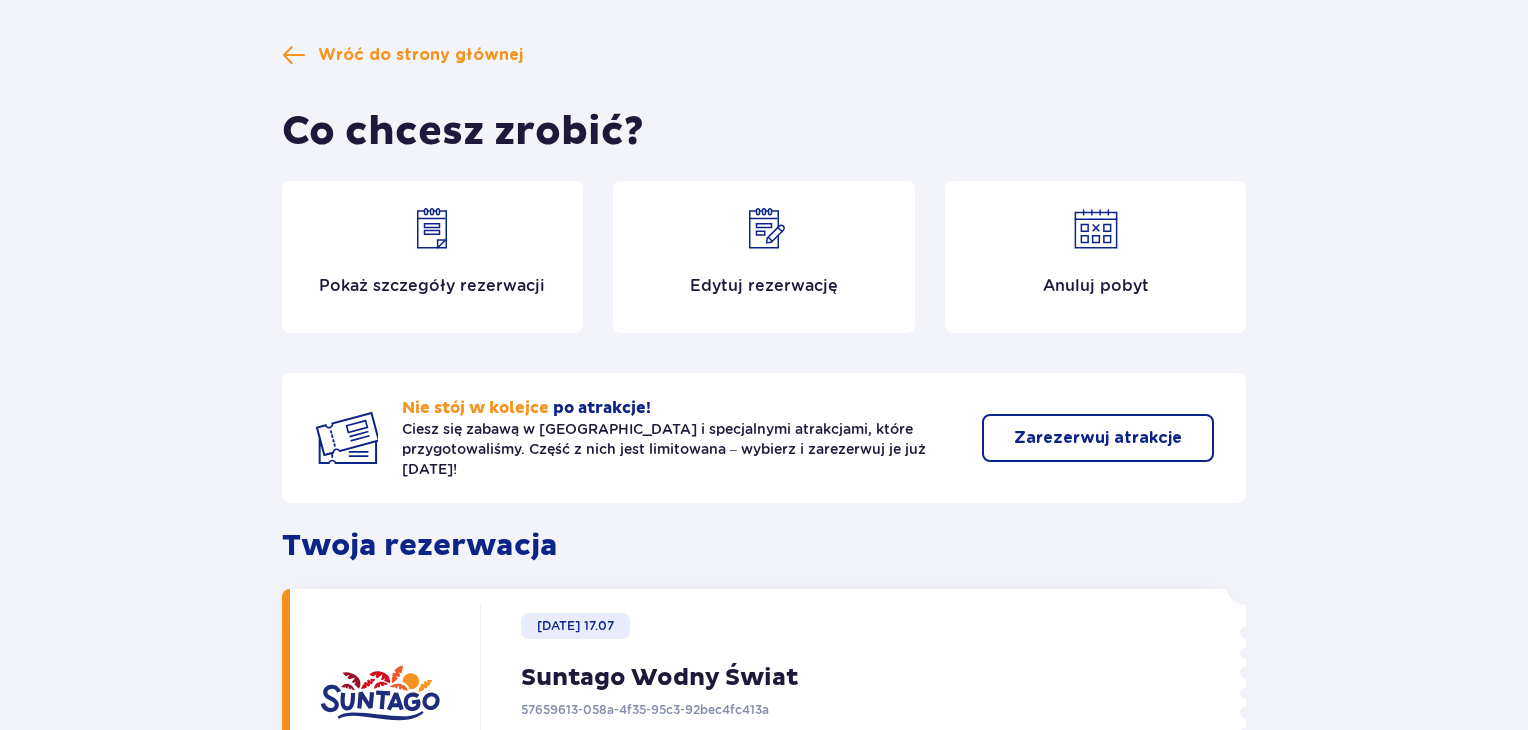 scroll, scrollTop: 104, scrollLeft: 0, axis: vertical 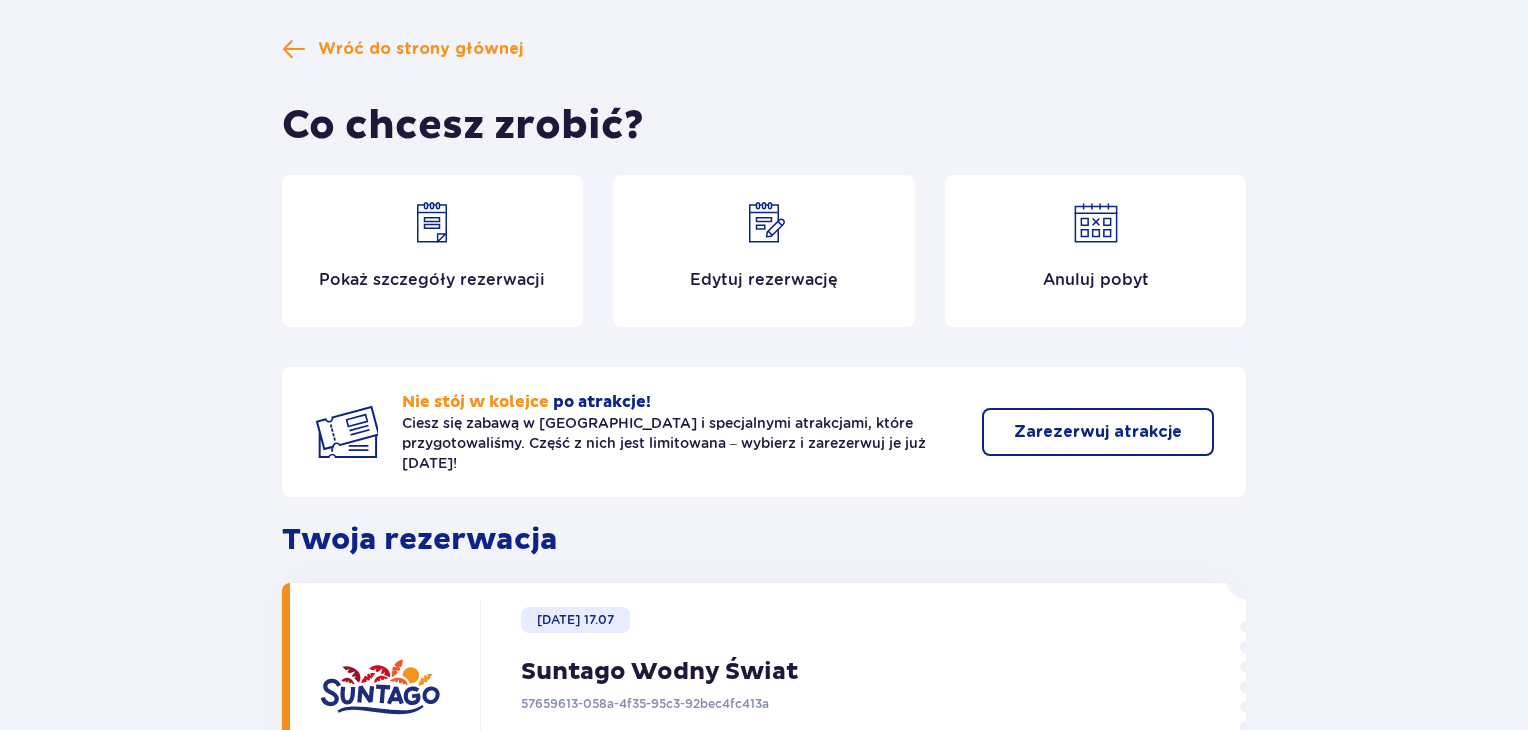 click on "Pokaż szczegóły rezerwacji" at bounding box center (433, 251) 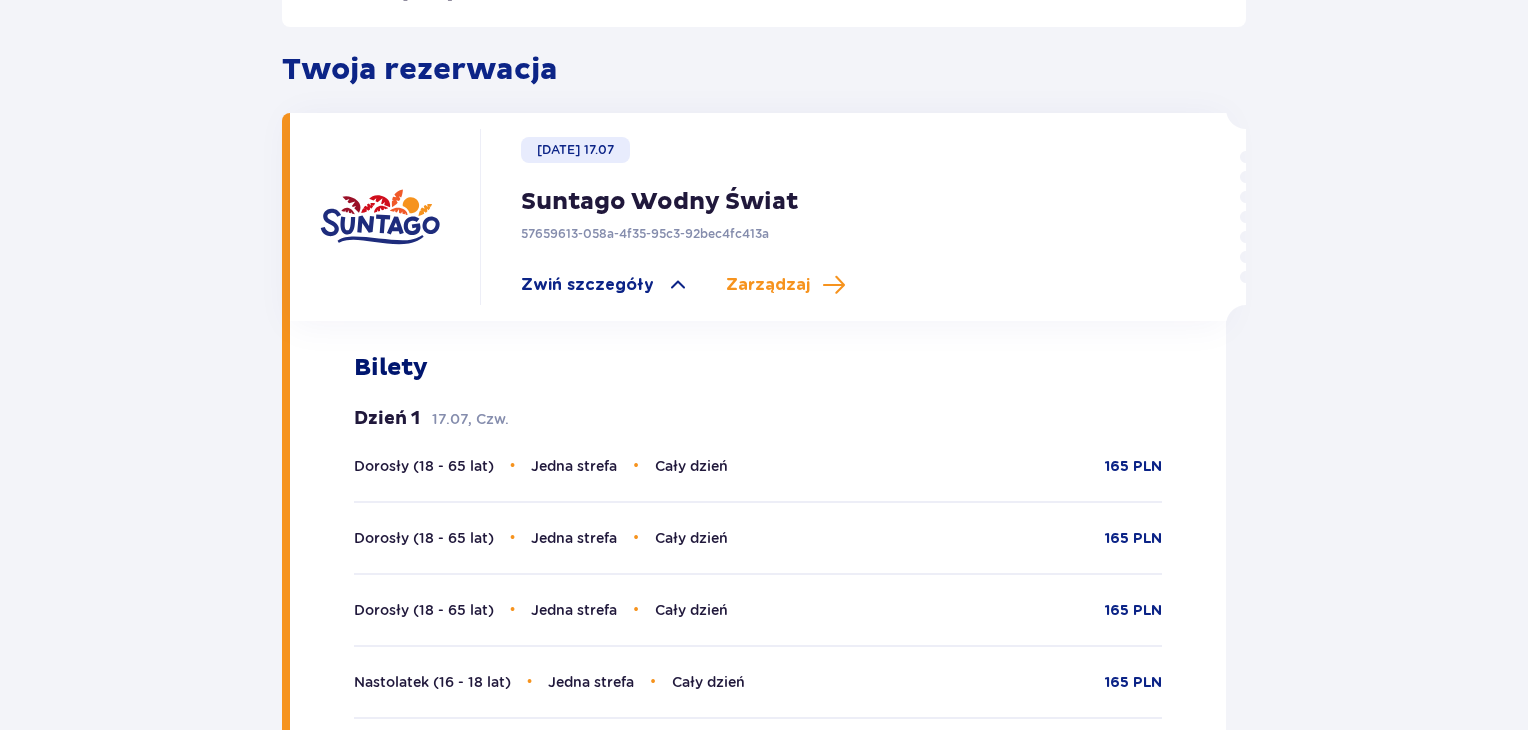 scroll, scrollTop: 583, scrollLeft: 0, axis: vertical 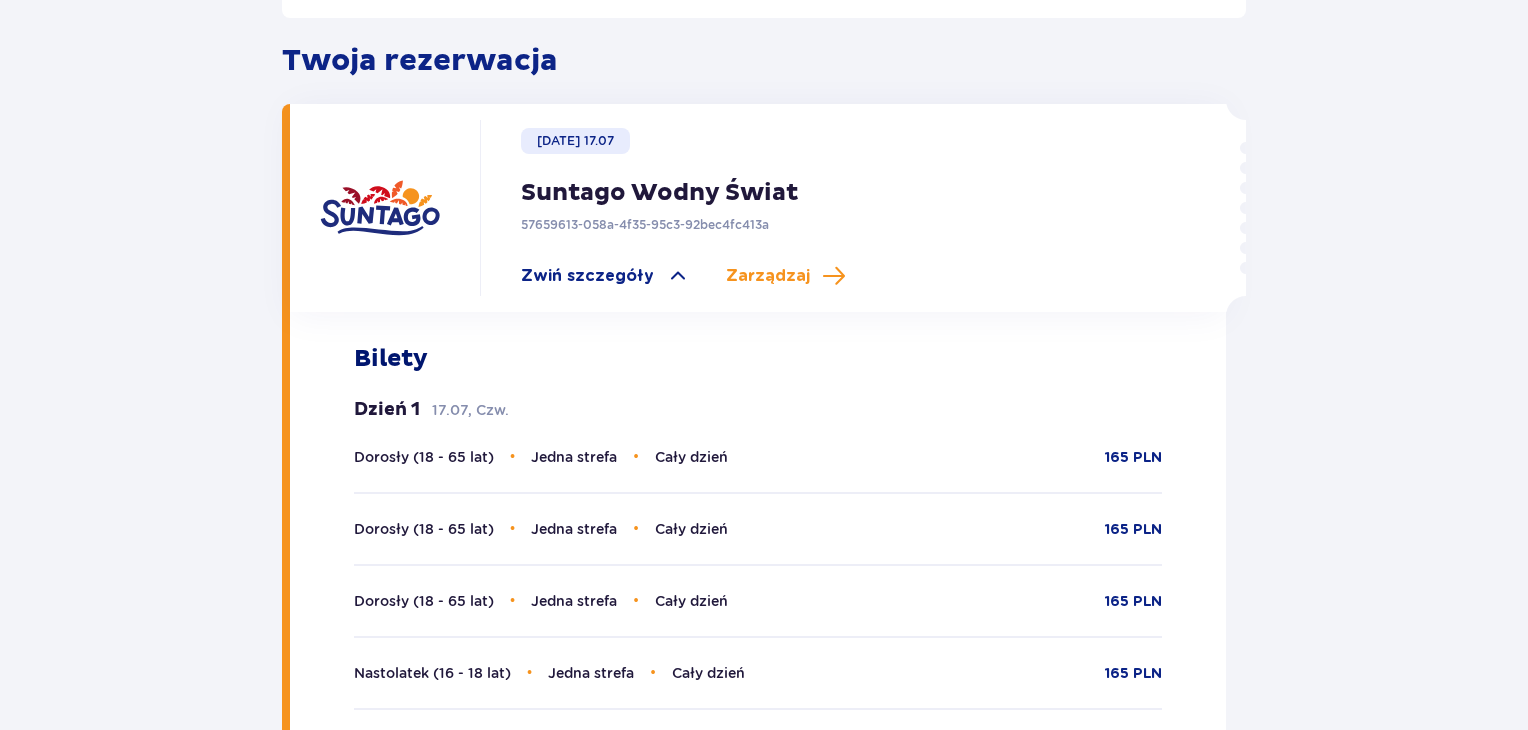 drag, startPoint x: 1516, startPoint y: 261, endPoint x: 1535, endPoint y: 324, distance: 65.802734 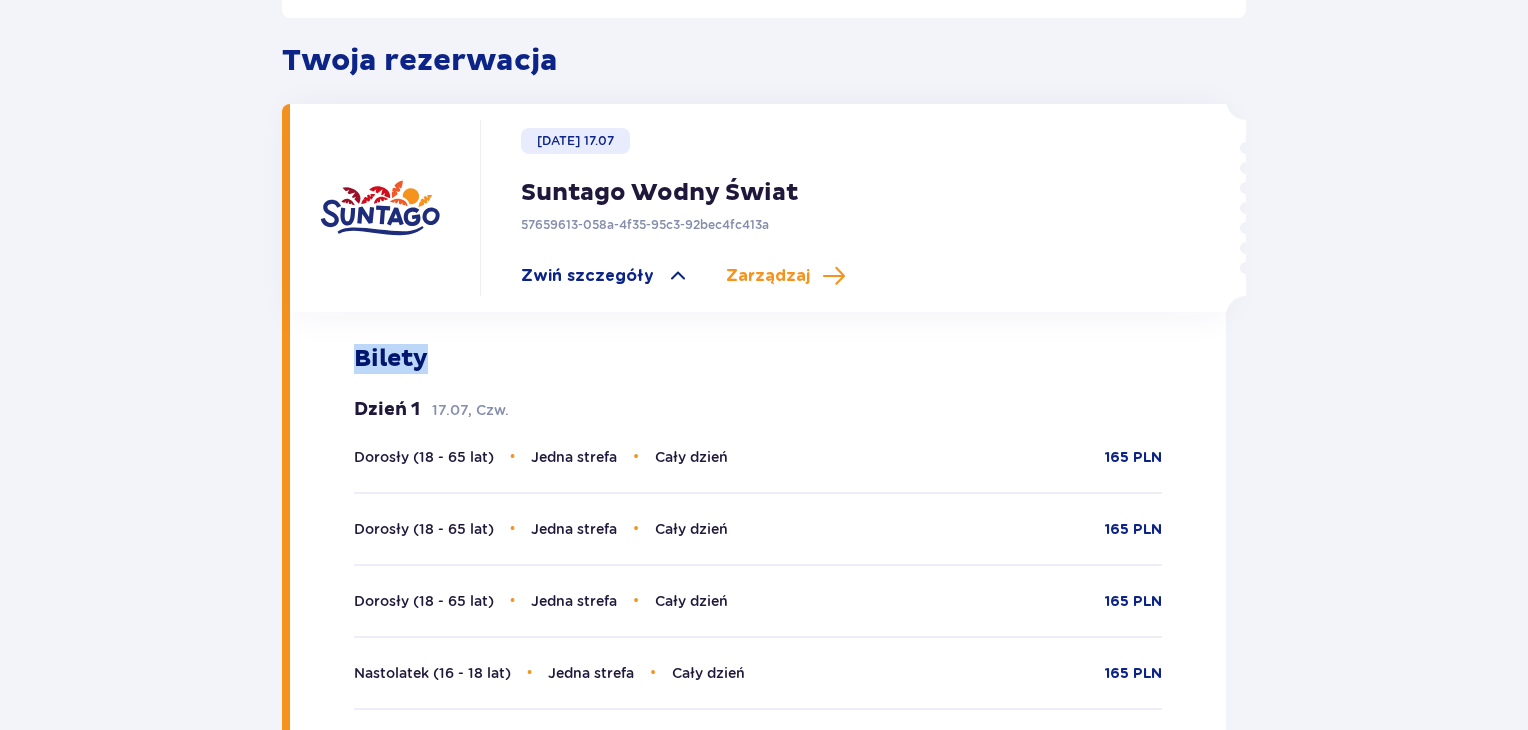 scroll, scrollTop: 303, scrollLeft: 0, axis: vertical 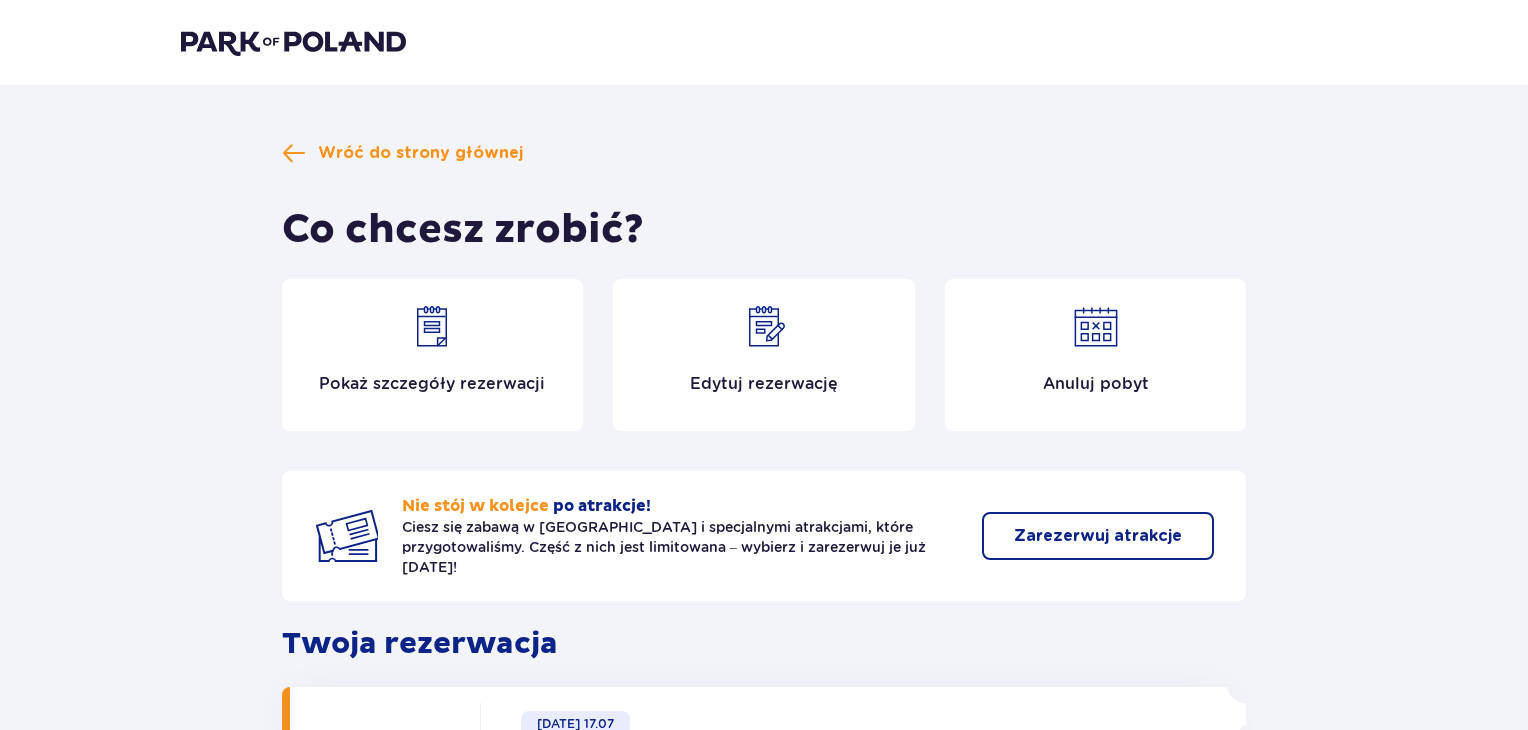 click on "Edytuj rezerwację" at bounding box center (764, 384) 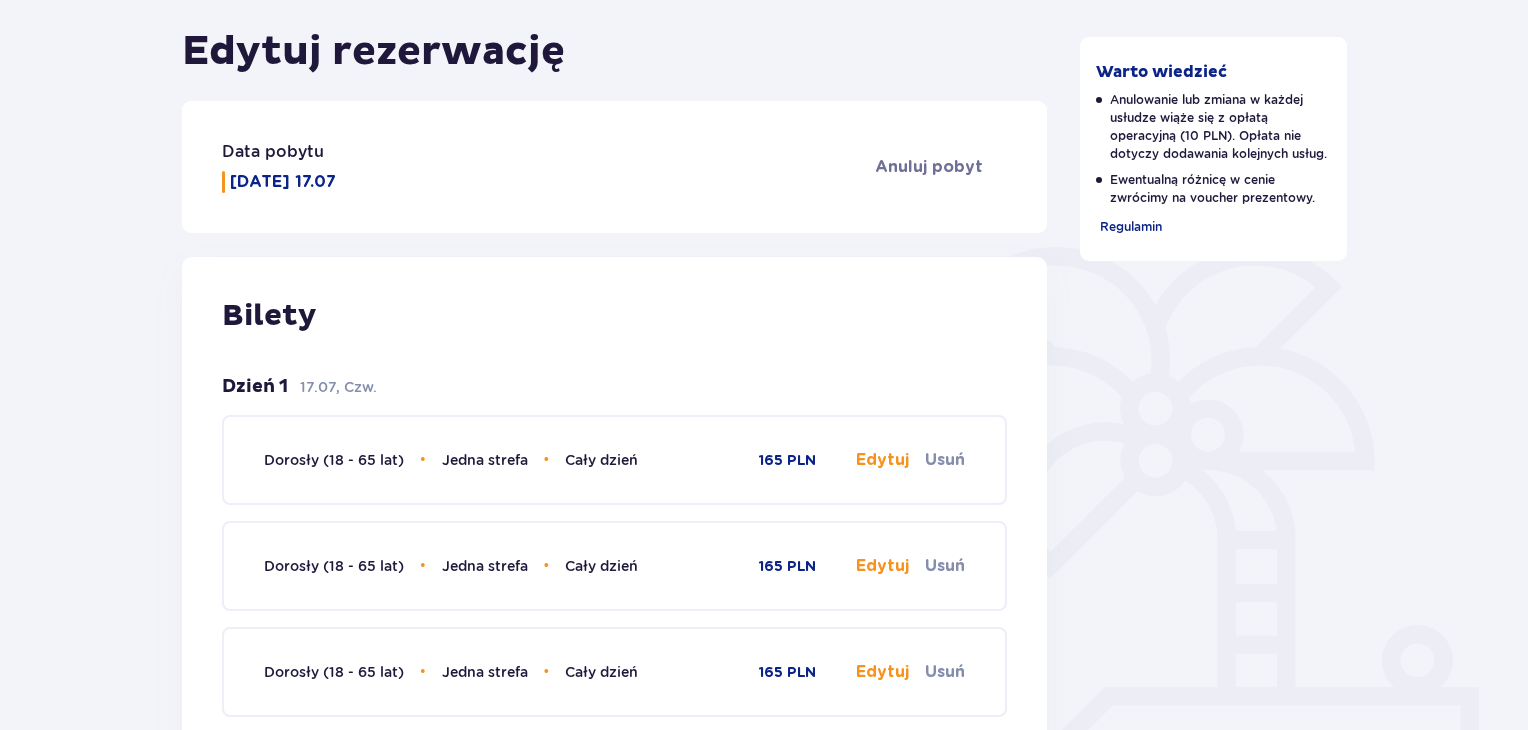 scroll, scrollTop: 265, scrollLeft: 0, axis: vertical 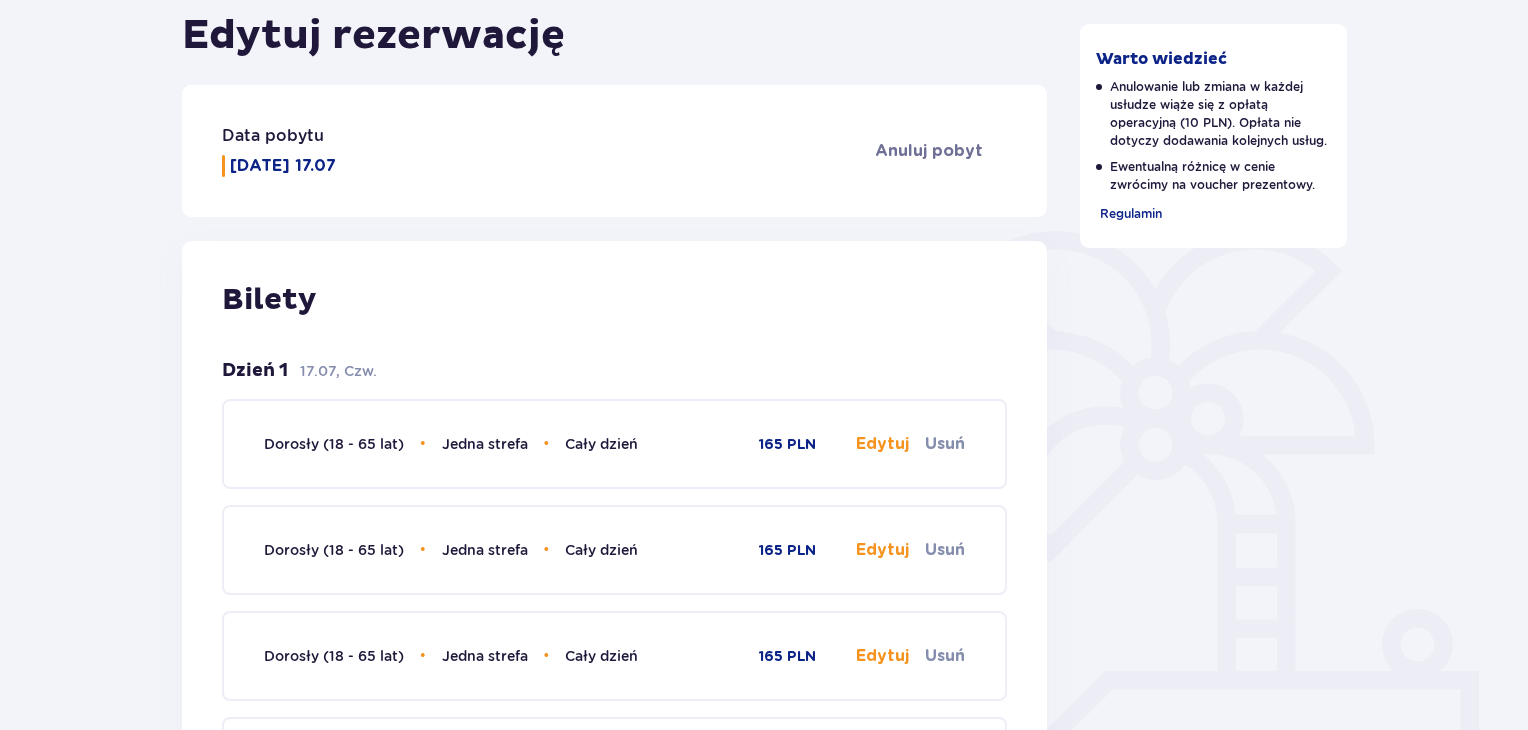 click on "Edytuj" at bounding box center (882, 444) 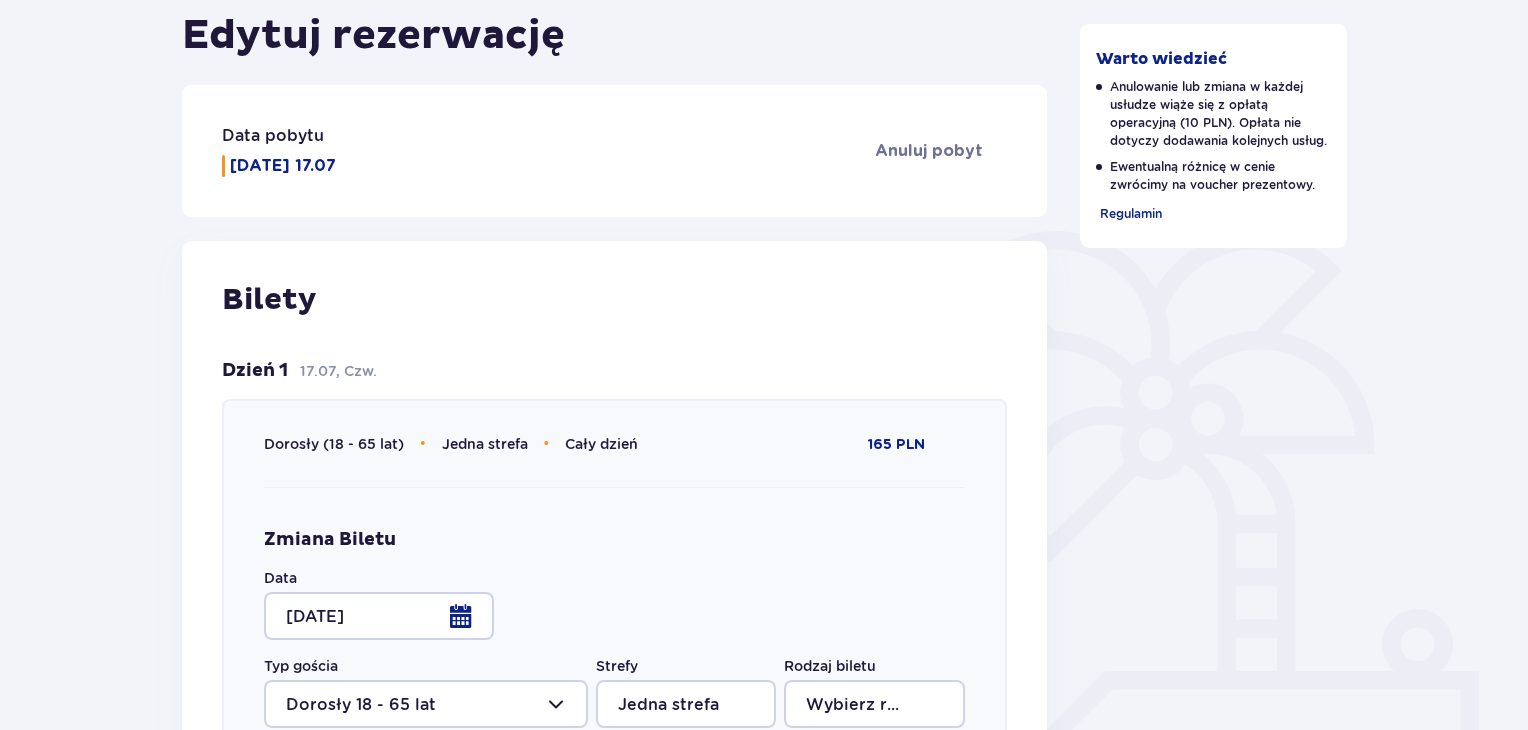 type on "Cały dzień" 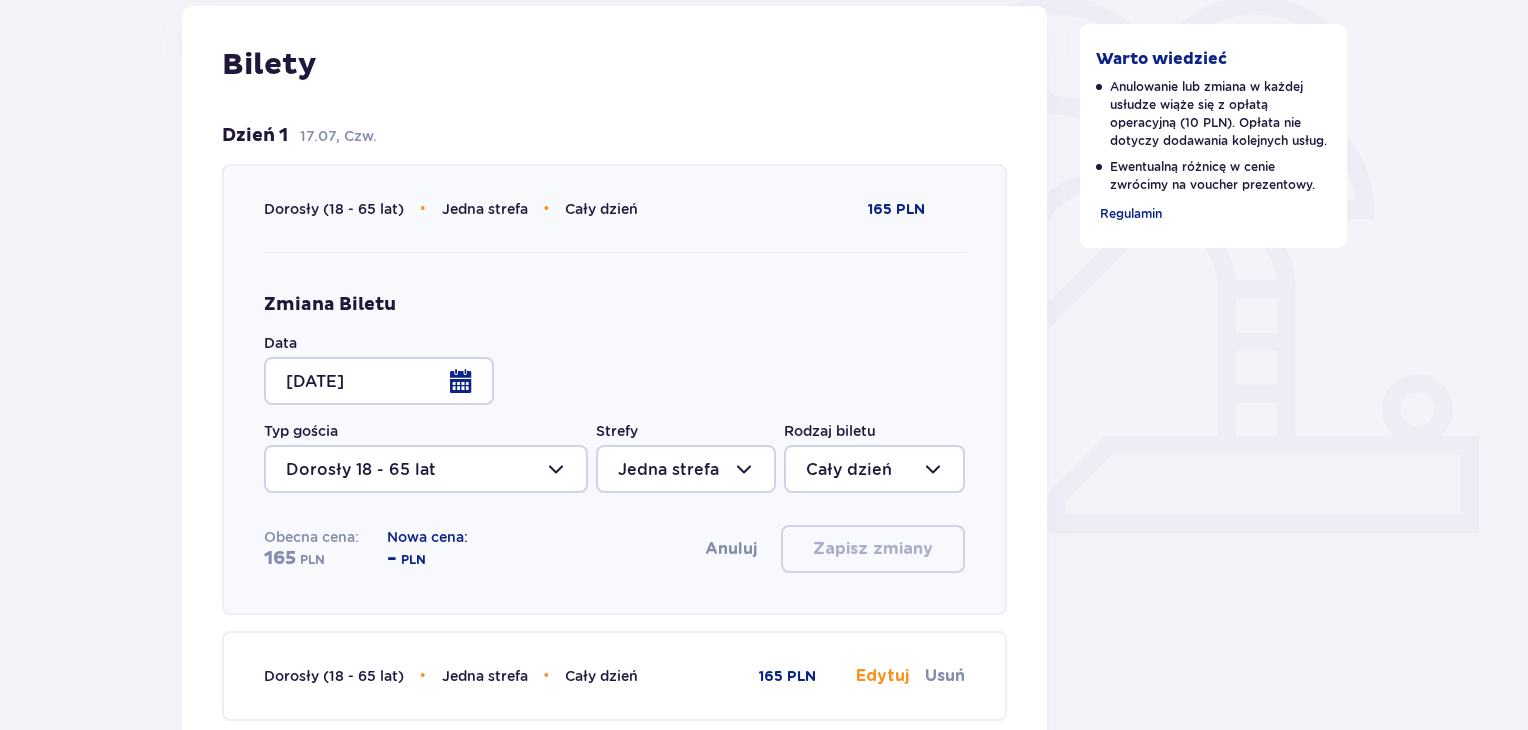 scroll, scrollTop: 37, scrollLeft: 0, axis: vertical 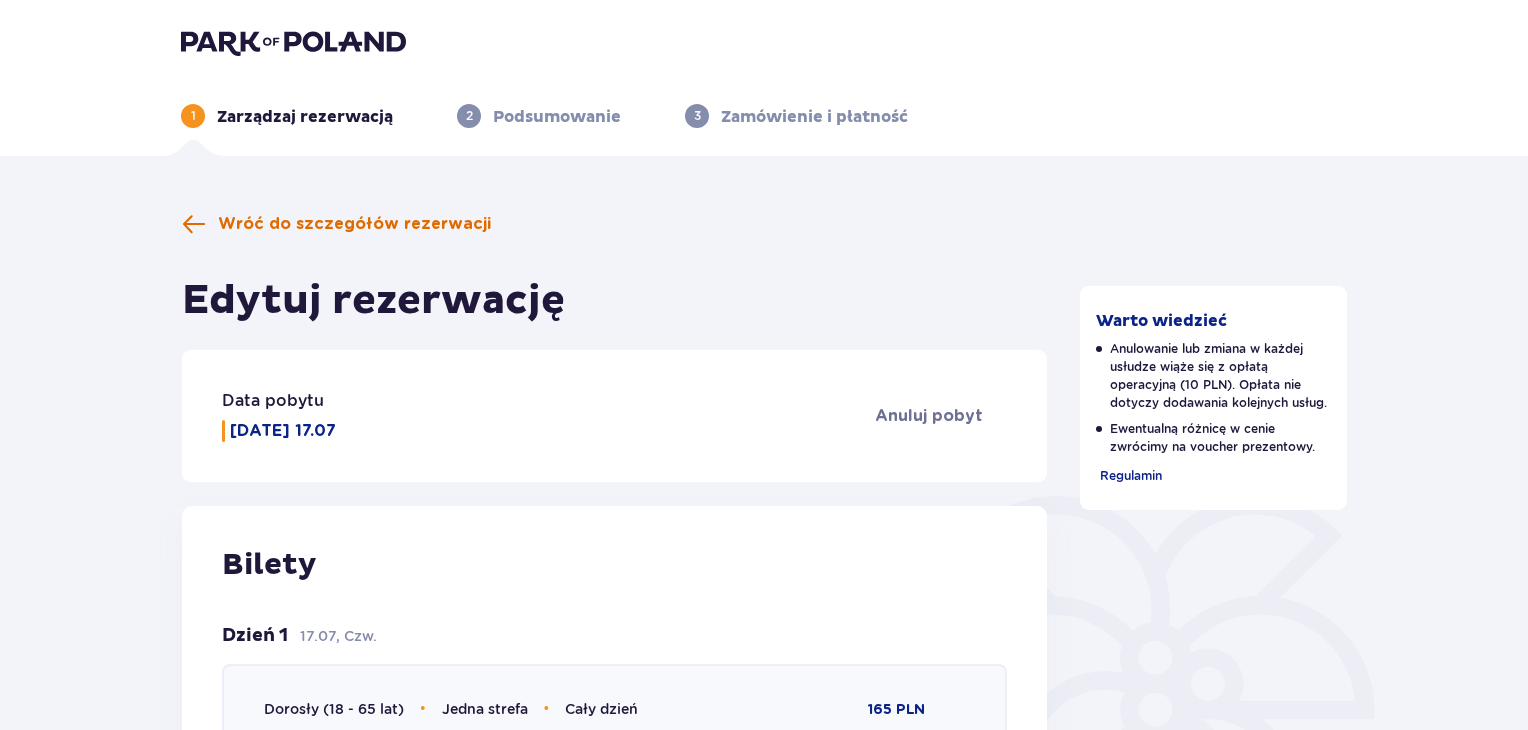 click on "Wróć do szczegółów rezerwacji" at bounding box center (336, 224) 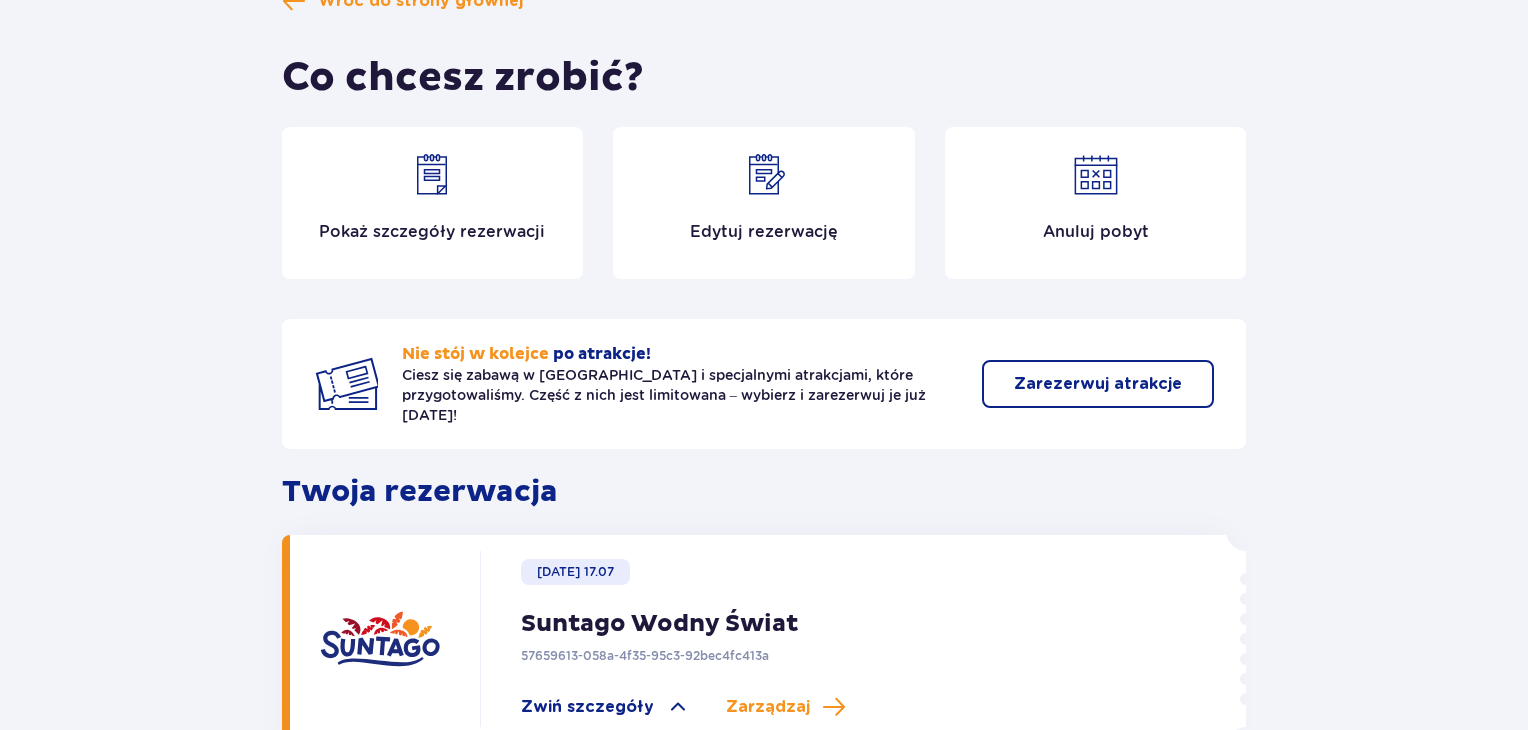 scroll, scrollTop: 154, scrollLeft: 0, axis: vertical 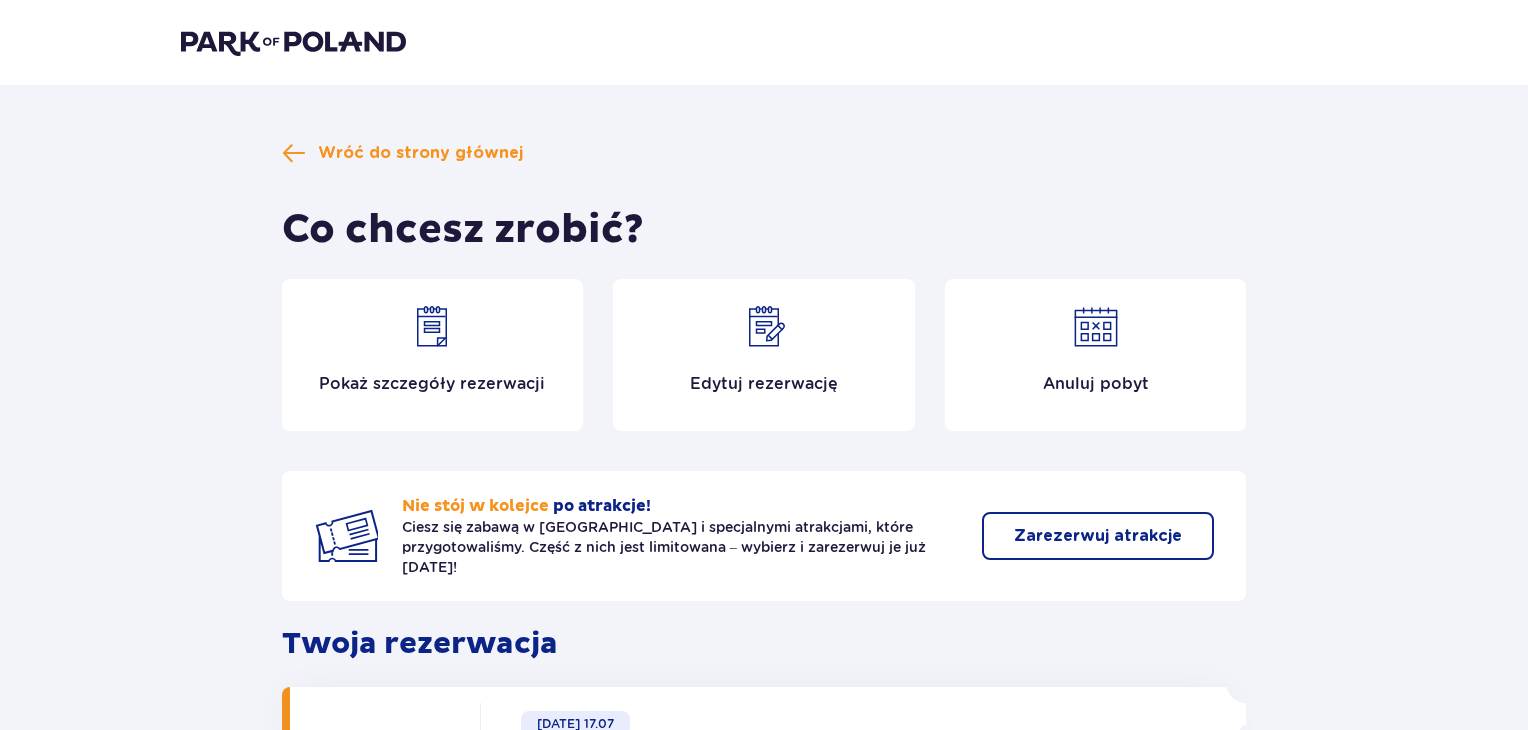 click at bounding box center [293, 42] 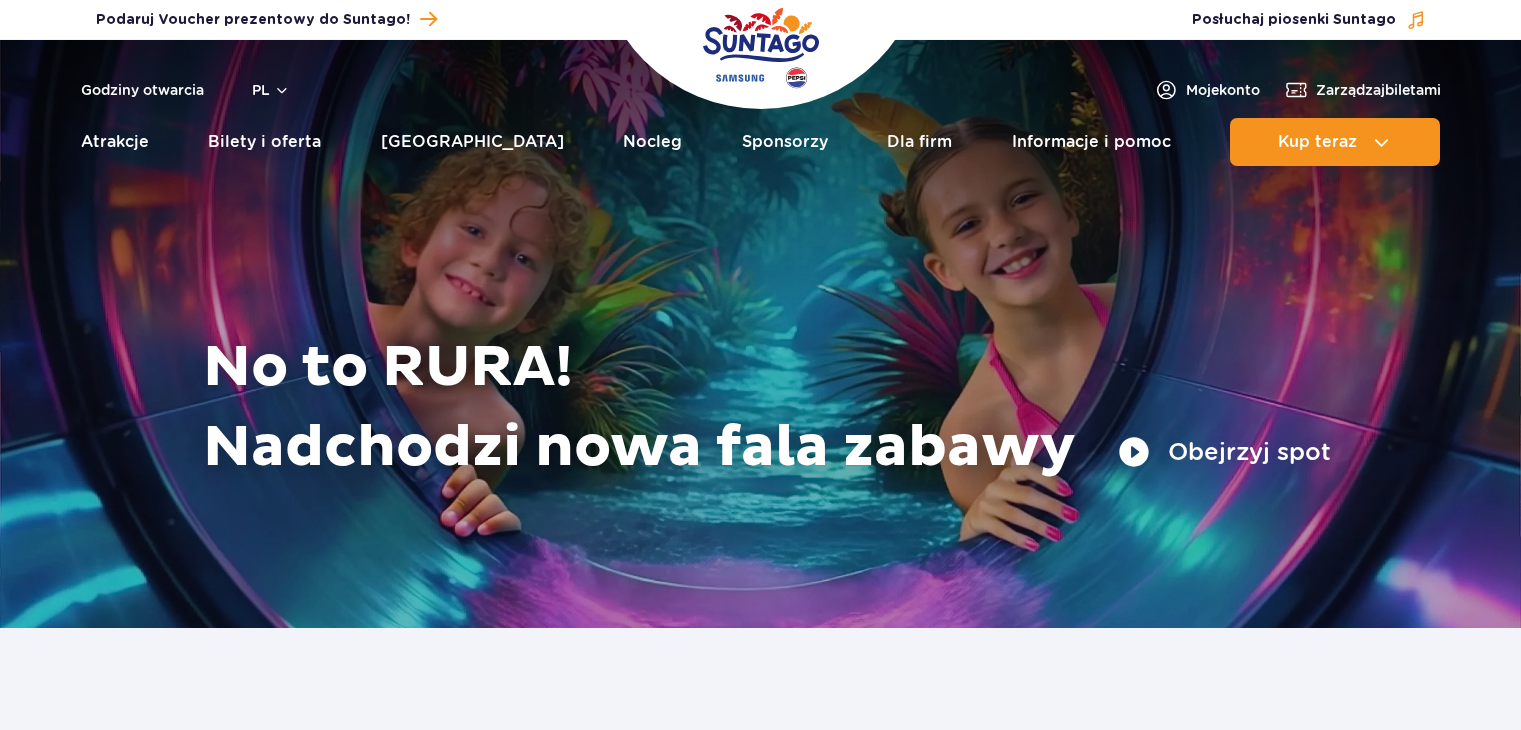 scroll, scrollTop: 0, scrollLeft: 0, axis: both 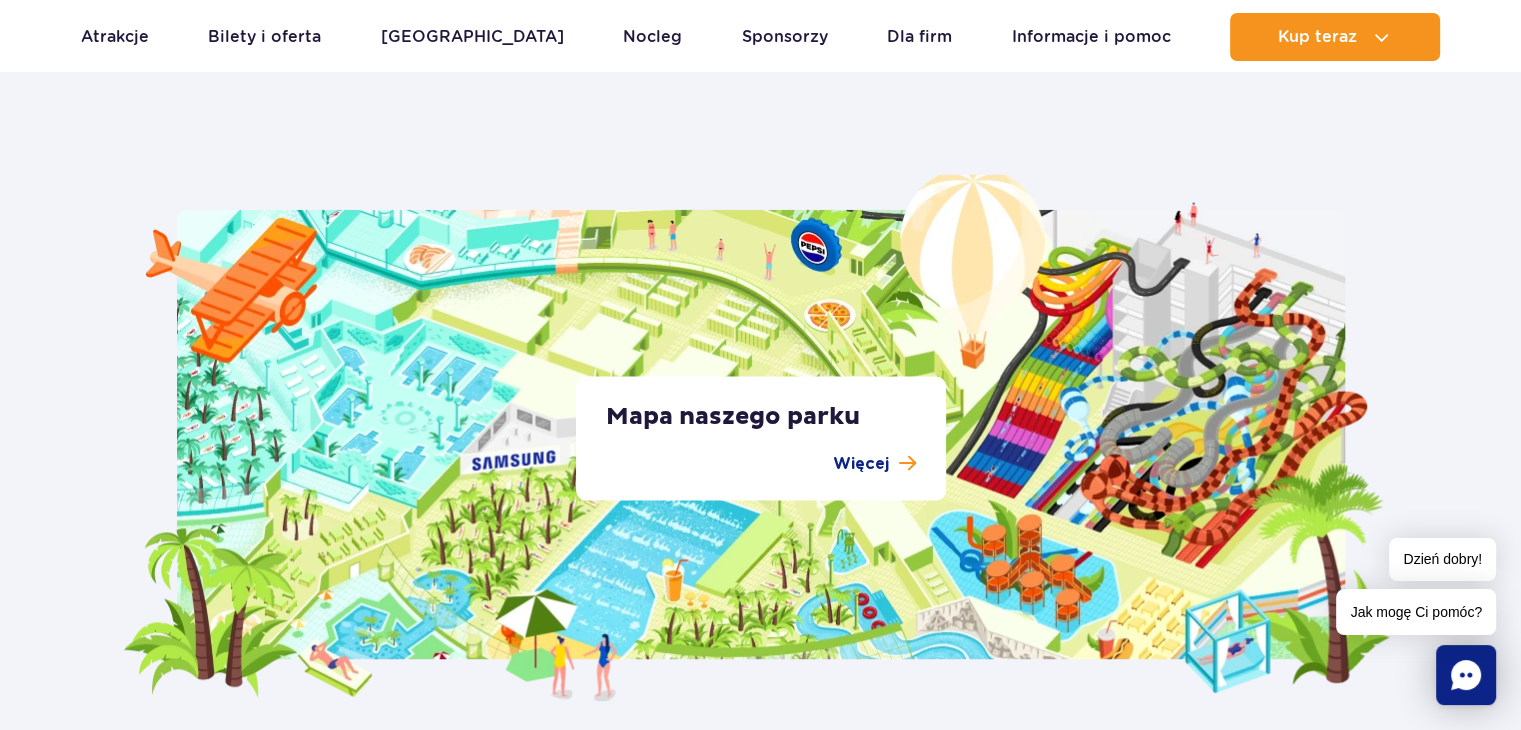 click on "Mapa naszego parku
Więcej" at bounding box center [761, 437] 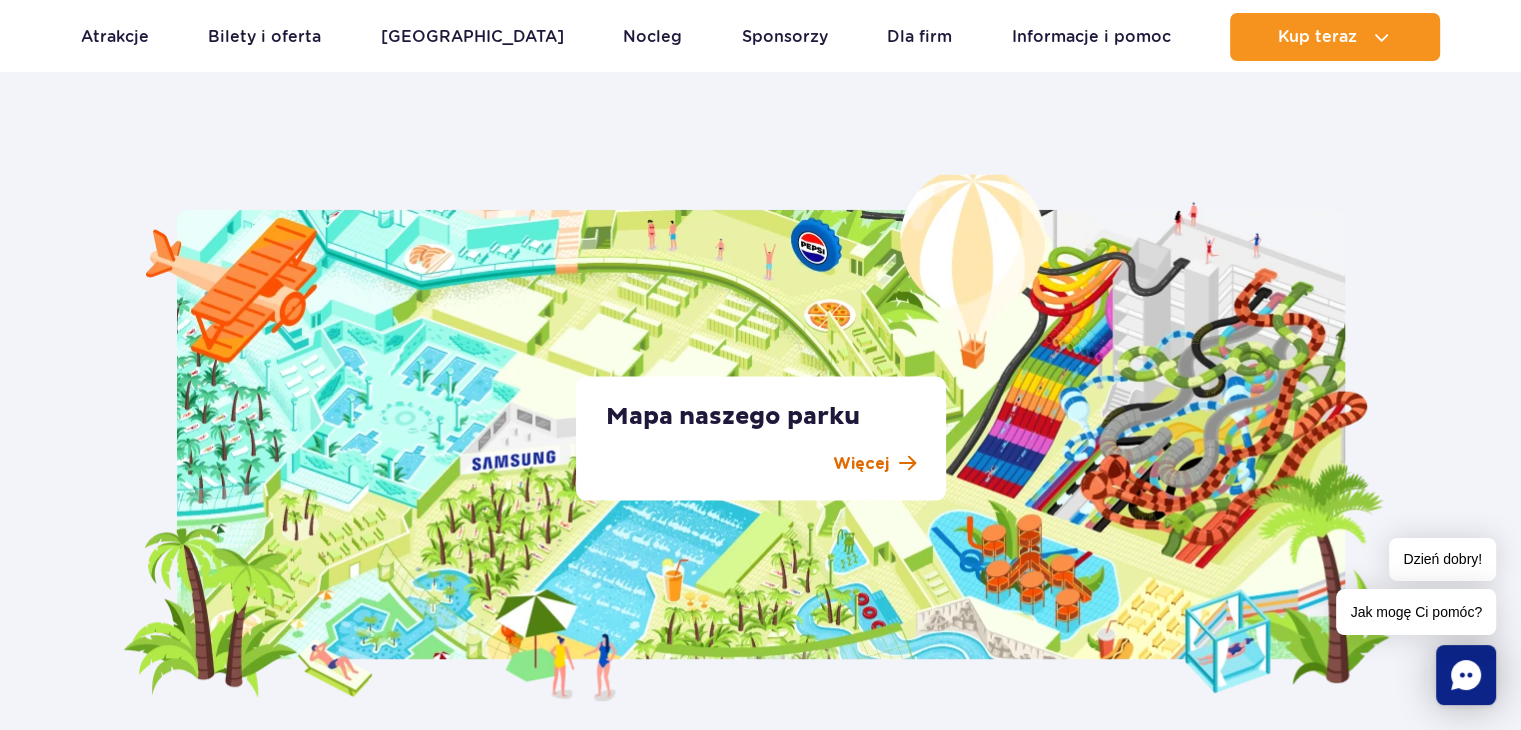 click on "Więcej" at bounding box center [761, 463] 